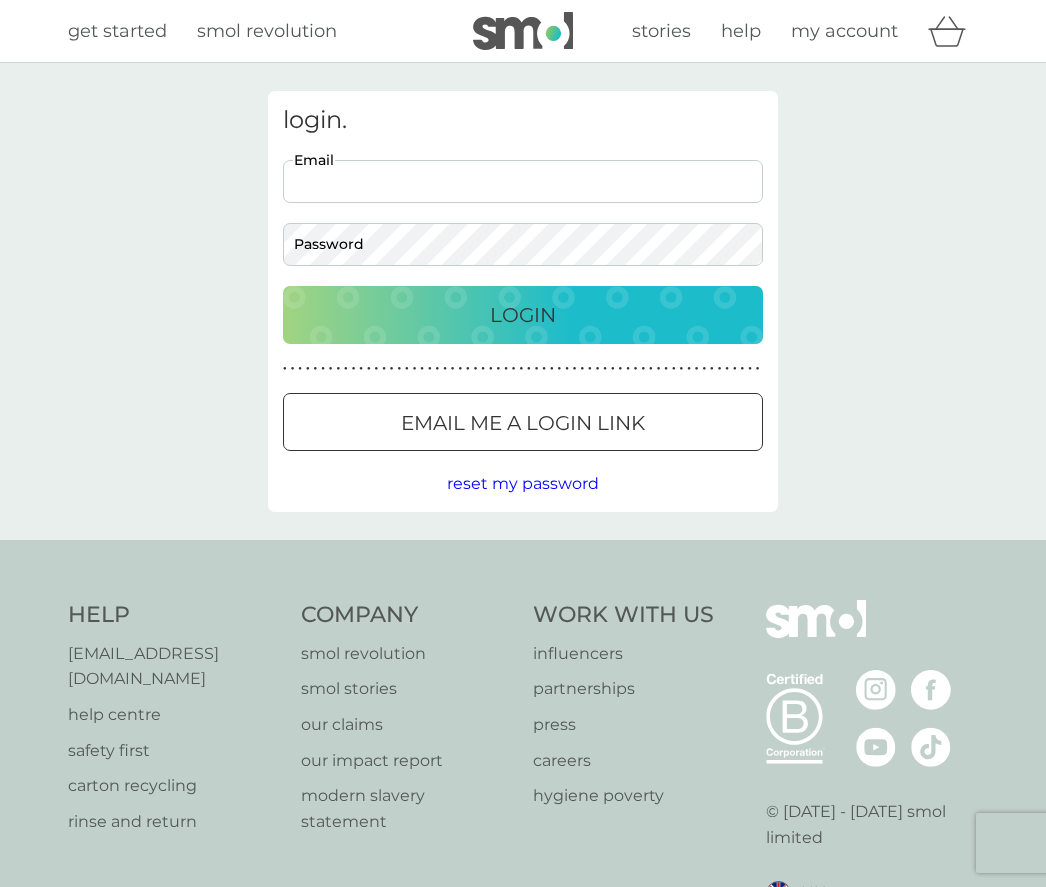 click on "Email" at bounding box center [523, 181] 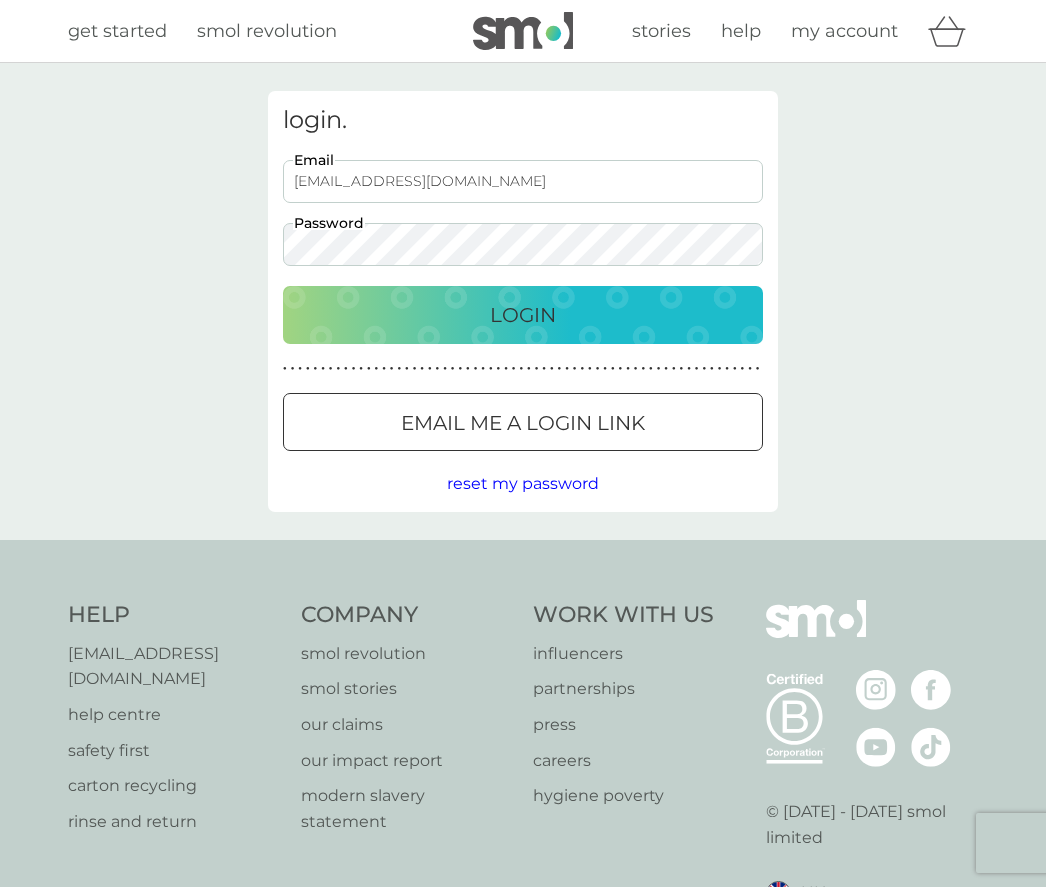 click on "Login" at bounding box center (523, 315) 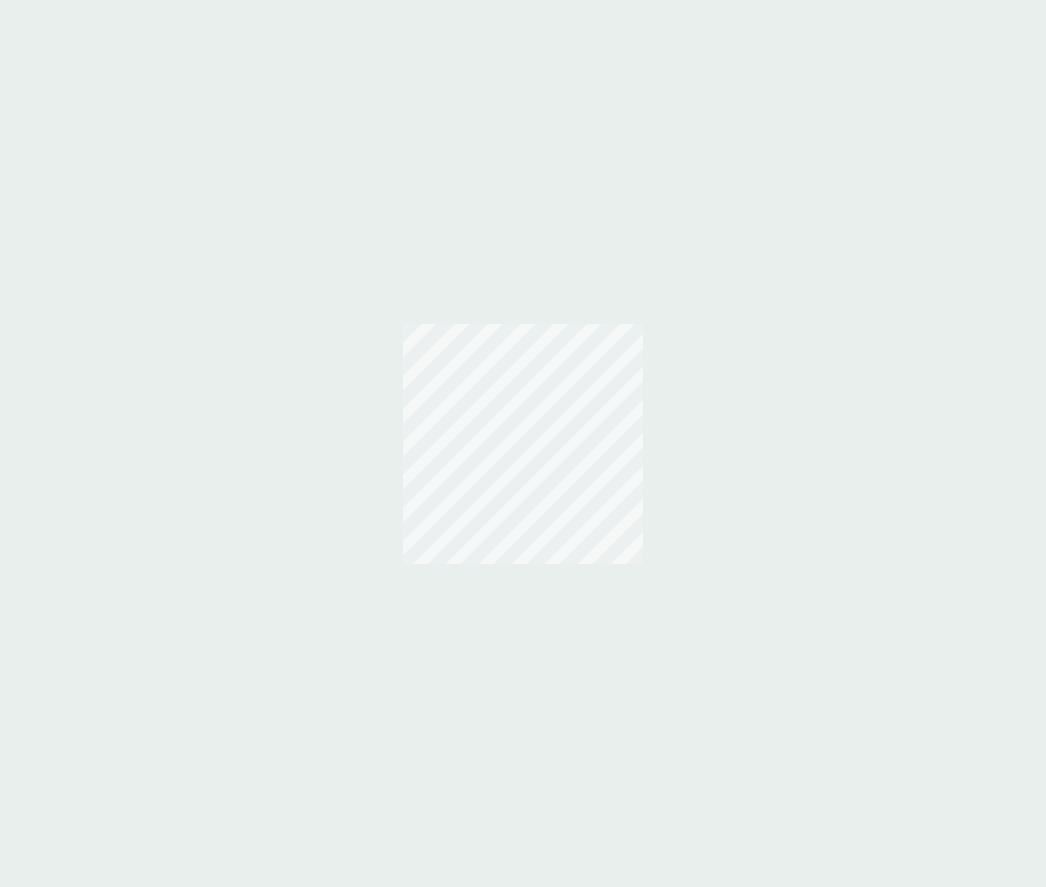 scroll, scrollTop: 0, scrollLeft: 0, axis: both 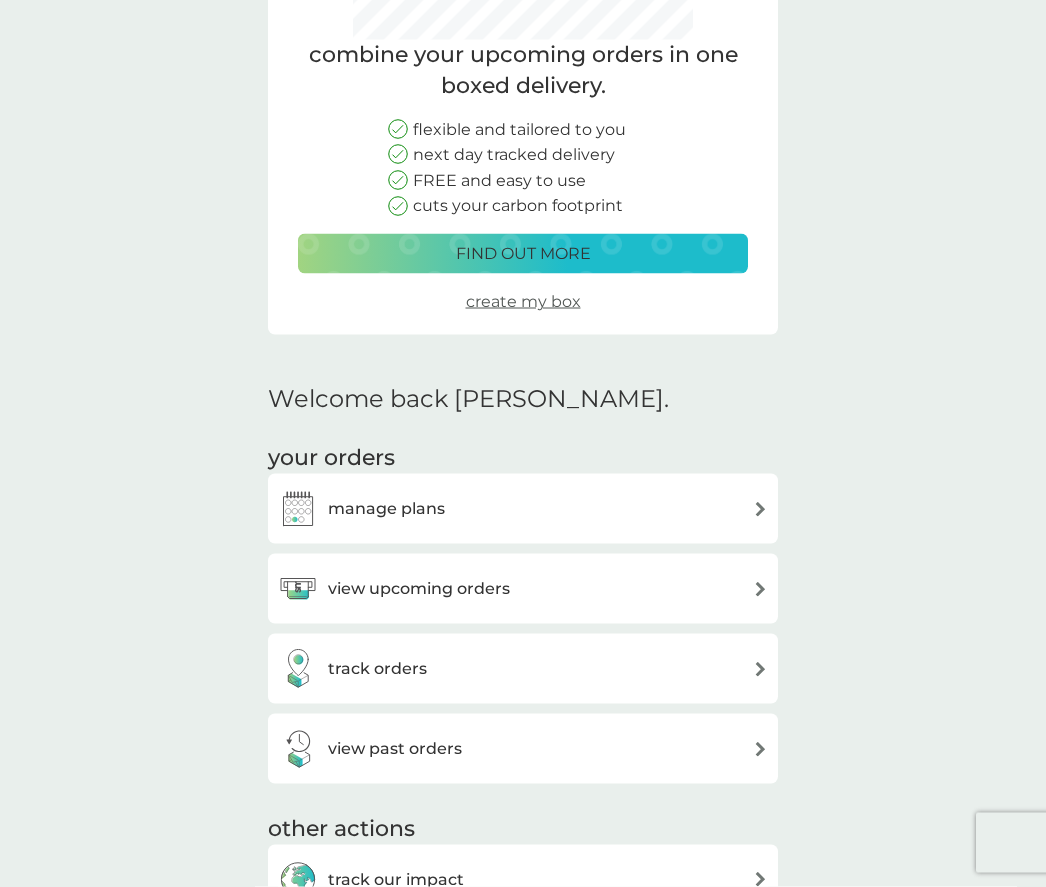 click on "manage plans" at bounding box center [523, 509] 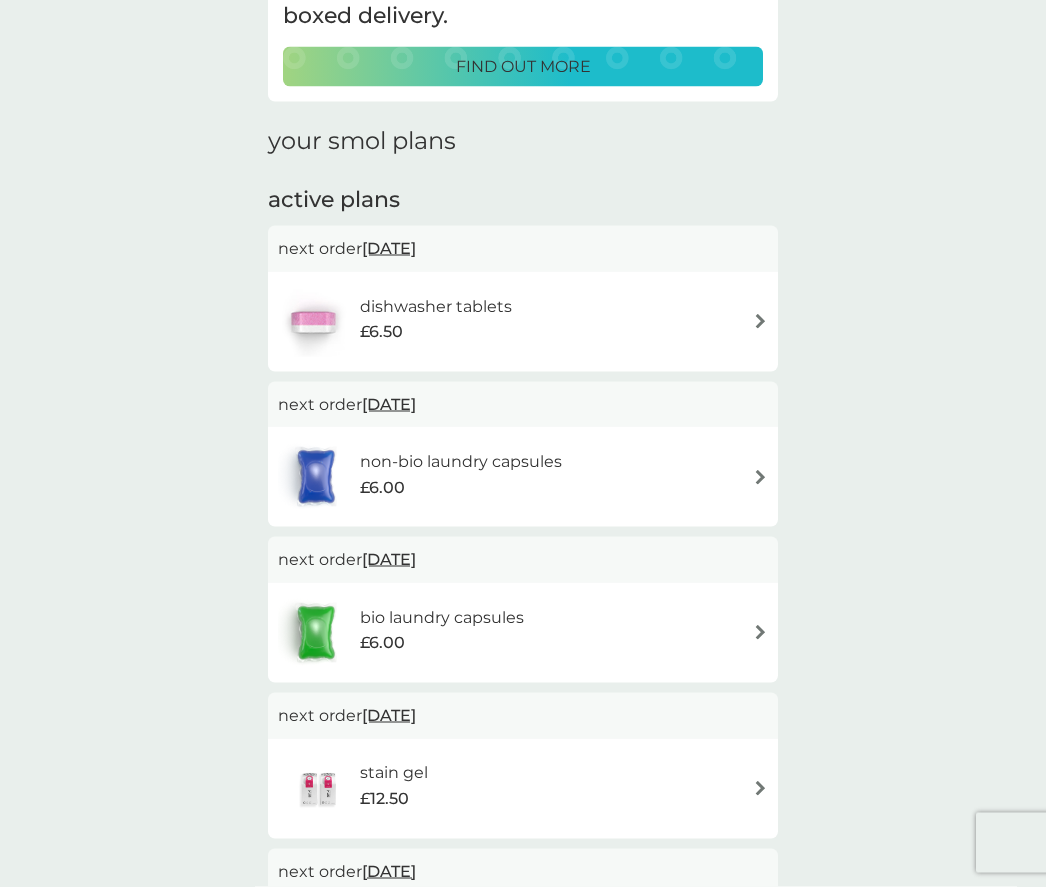 scroll, scrollTop: 0, scrollLeft: 0, axis: both 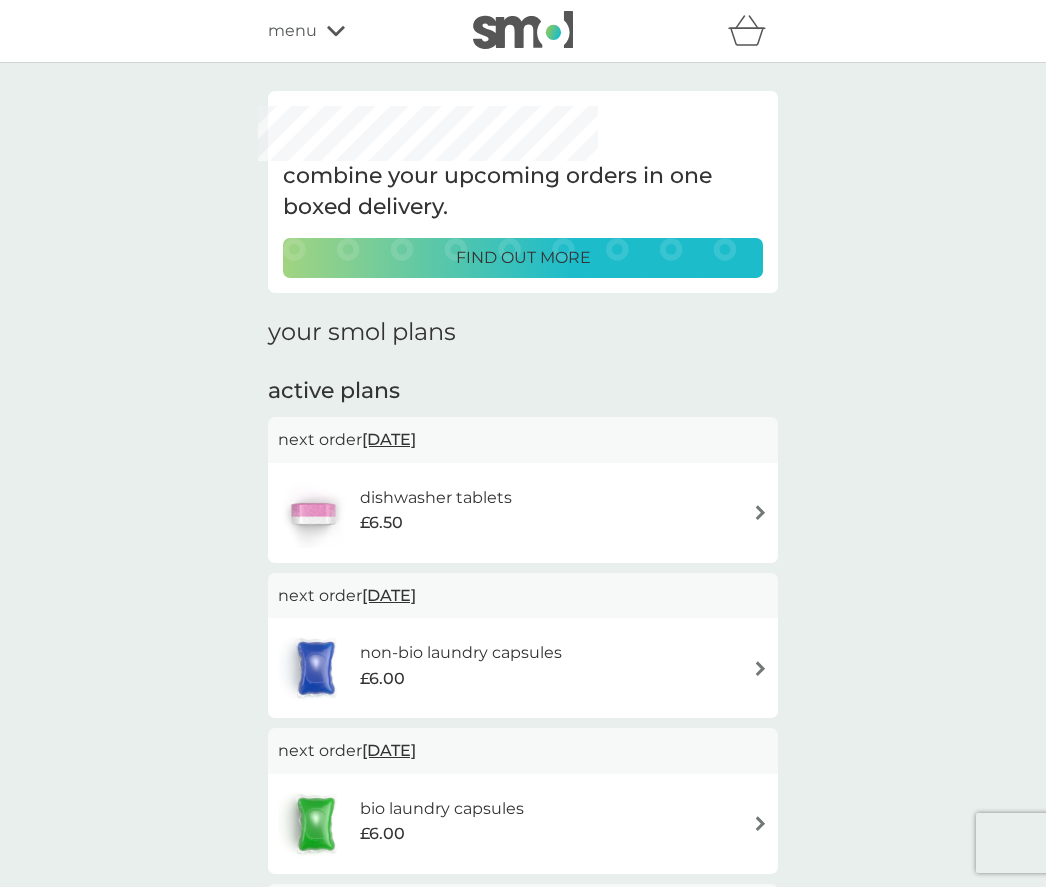 click on "dishwasher tablets £6.50" at bounding box center [523, 513] 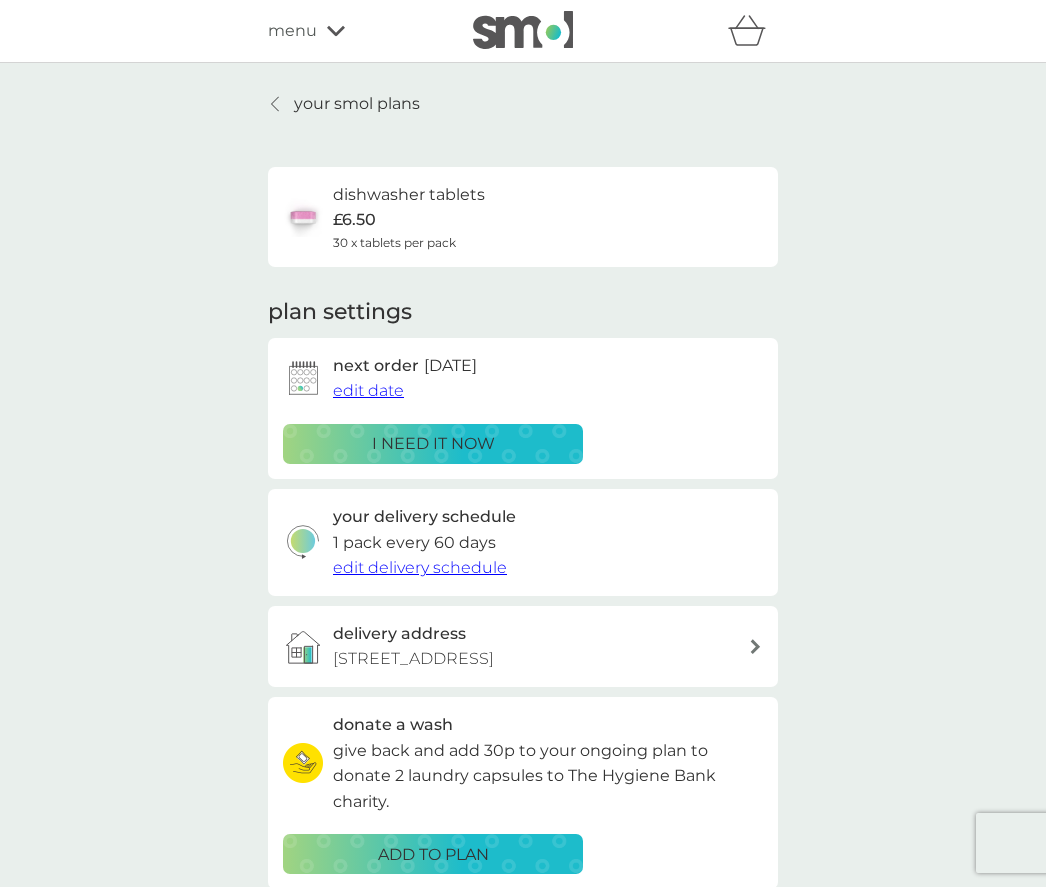 click on "edit delivery schedule" at bounding box center (420, 567) 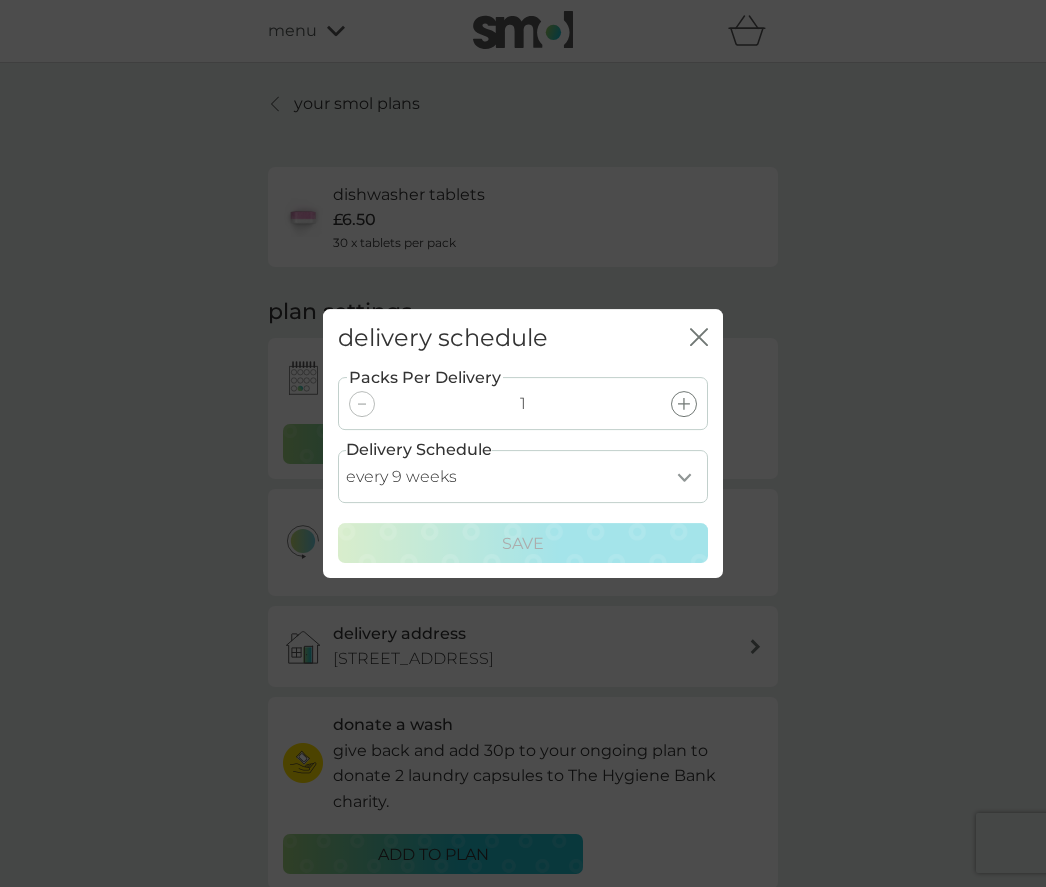 click on "every 1 week every 2 weeks every 3 weeks every 4 weeks every 5 weeks every 6 weeks every 7 weeks every 8 weeks every 9 weeks every 10 weeks every 11 weeks every 12 weeks every 13 weeks every 14 weeks every 15 weeks every 16 weeks every 17 weeks" at bounding box center (523, 476) 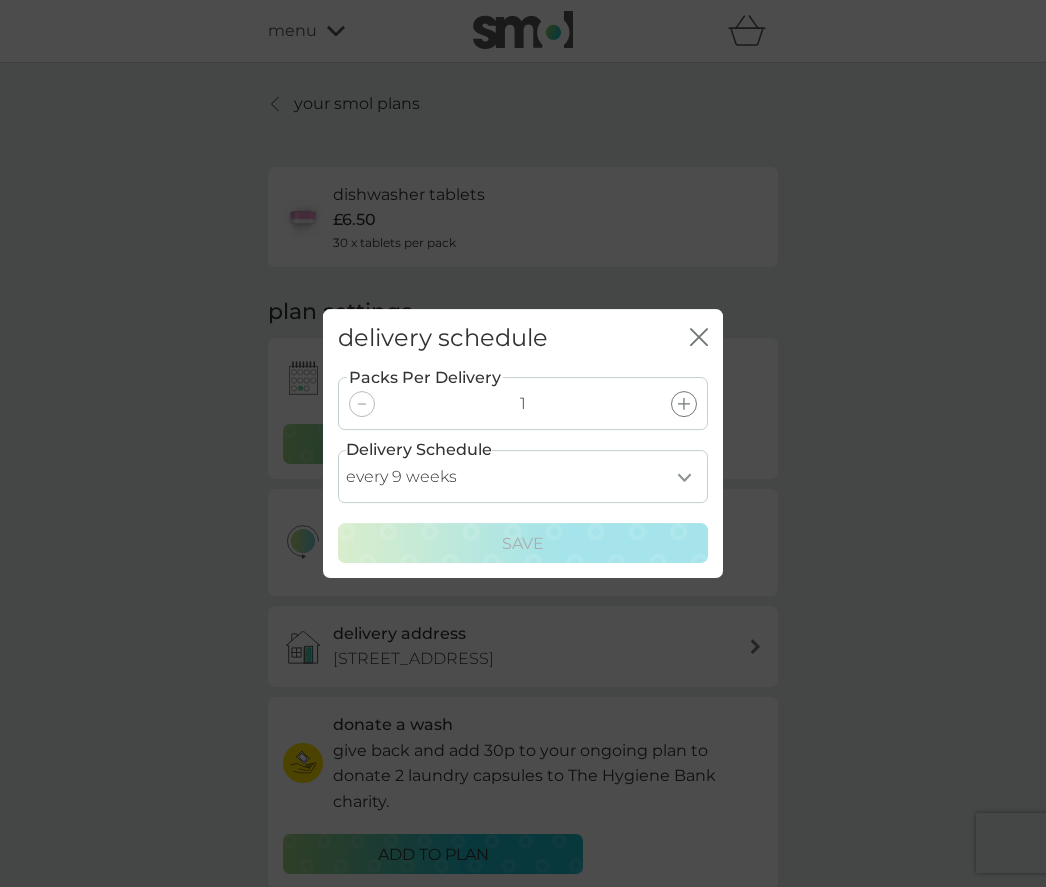 select on "84" 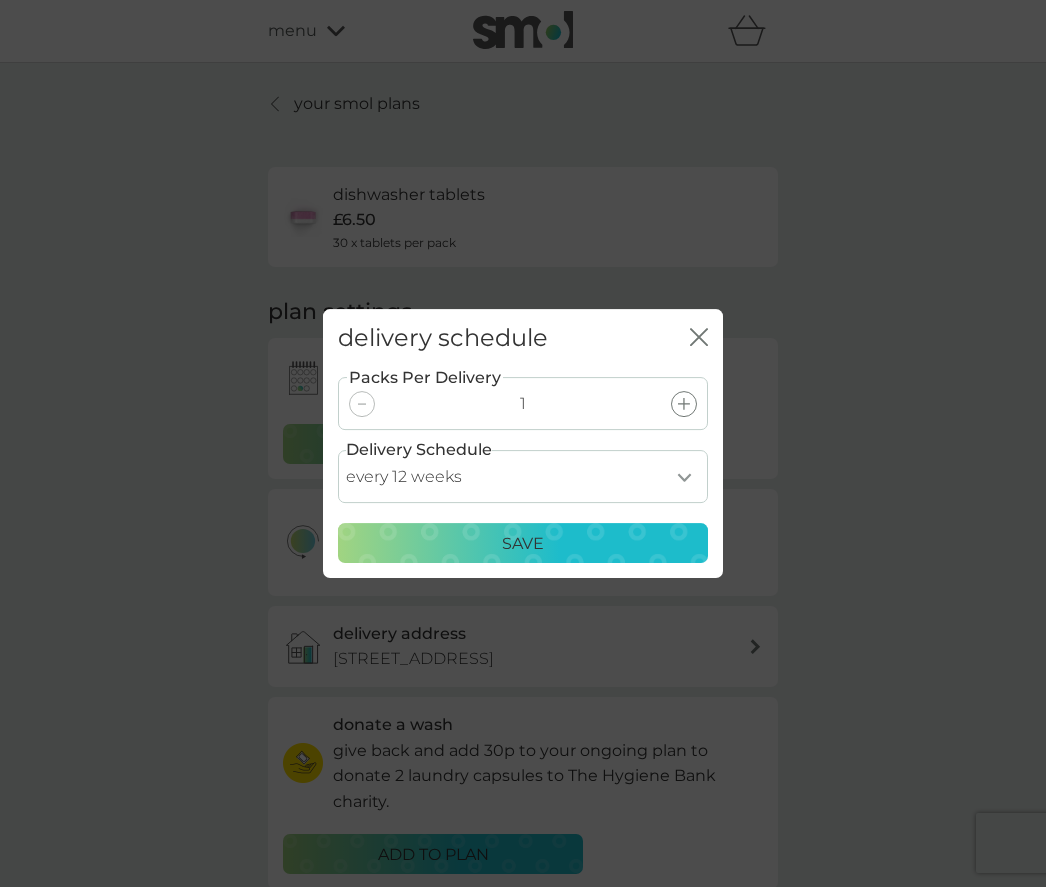 click on "Save" at bounding box center (523, 544) 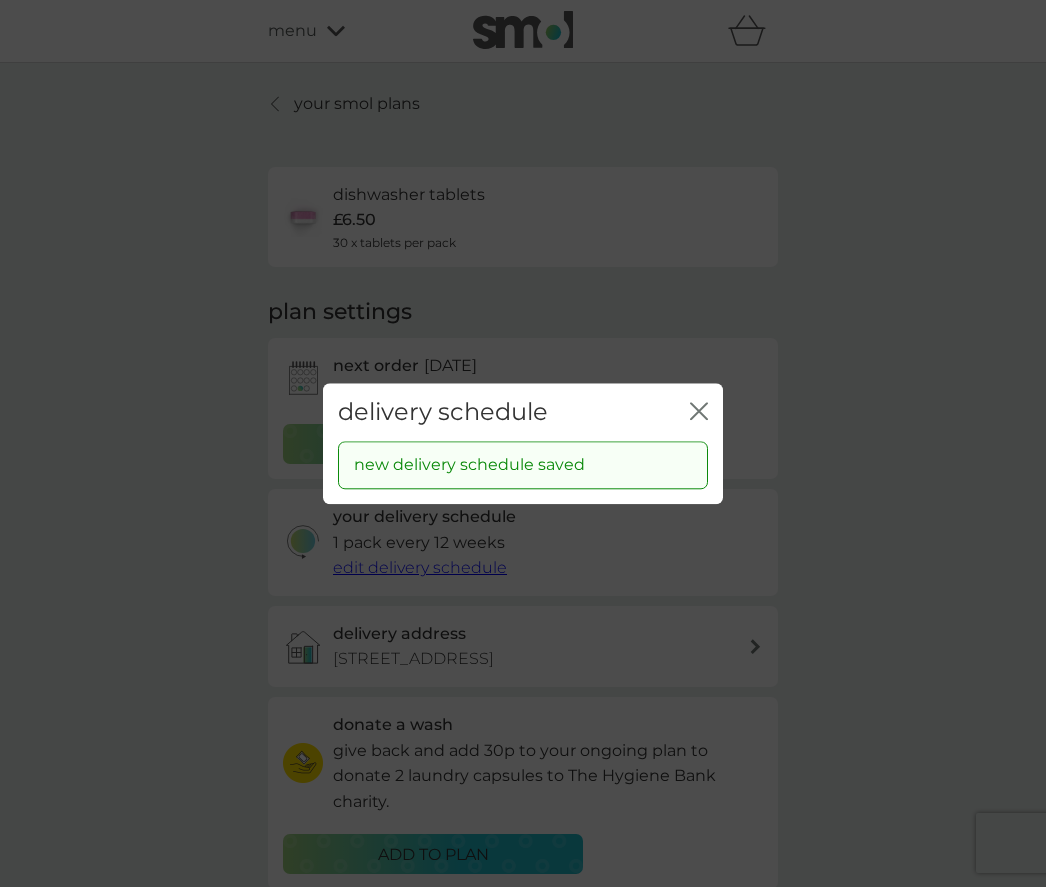 click on "close" 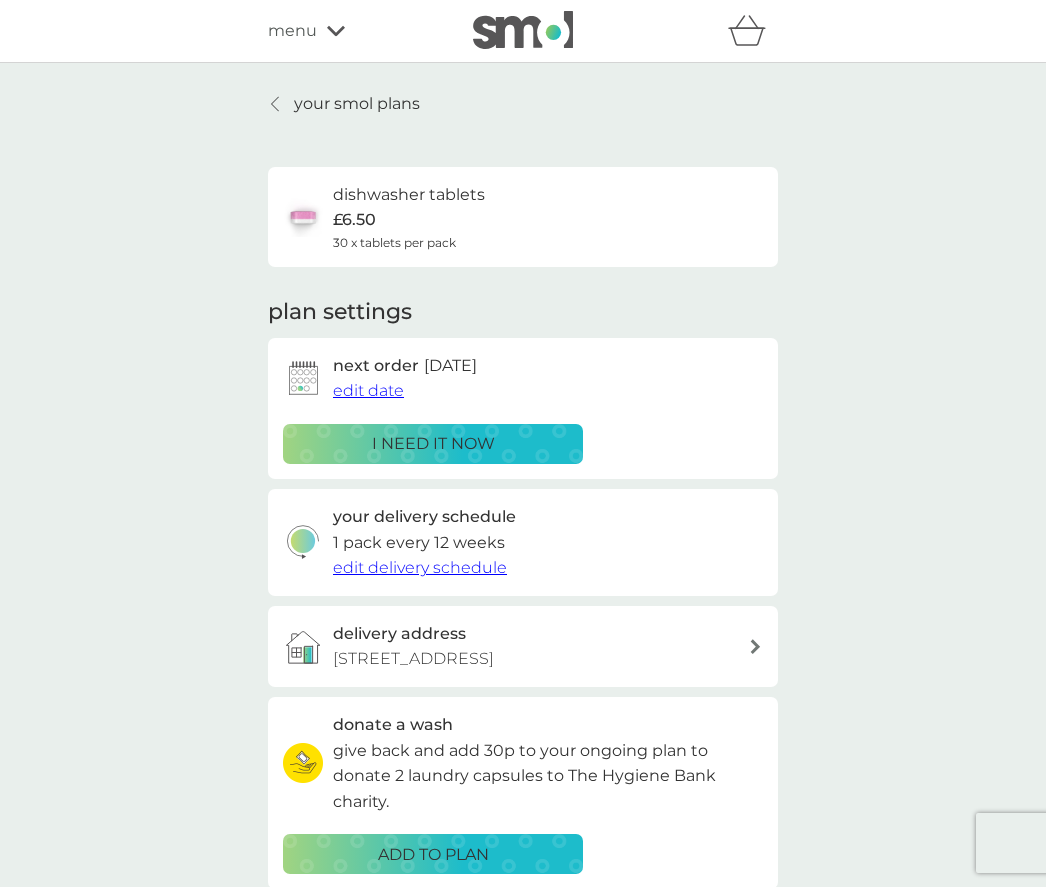 click on "edit date" at bounding box center [368, 390] 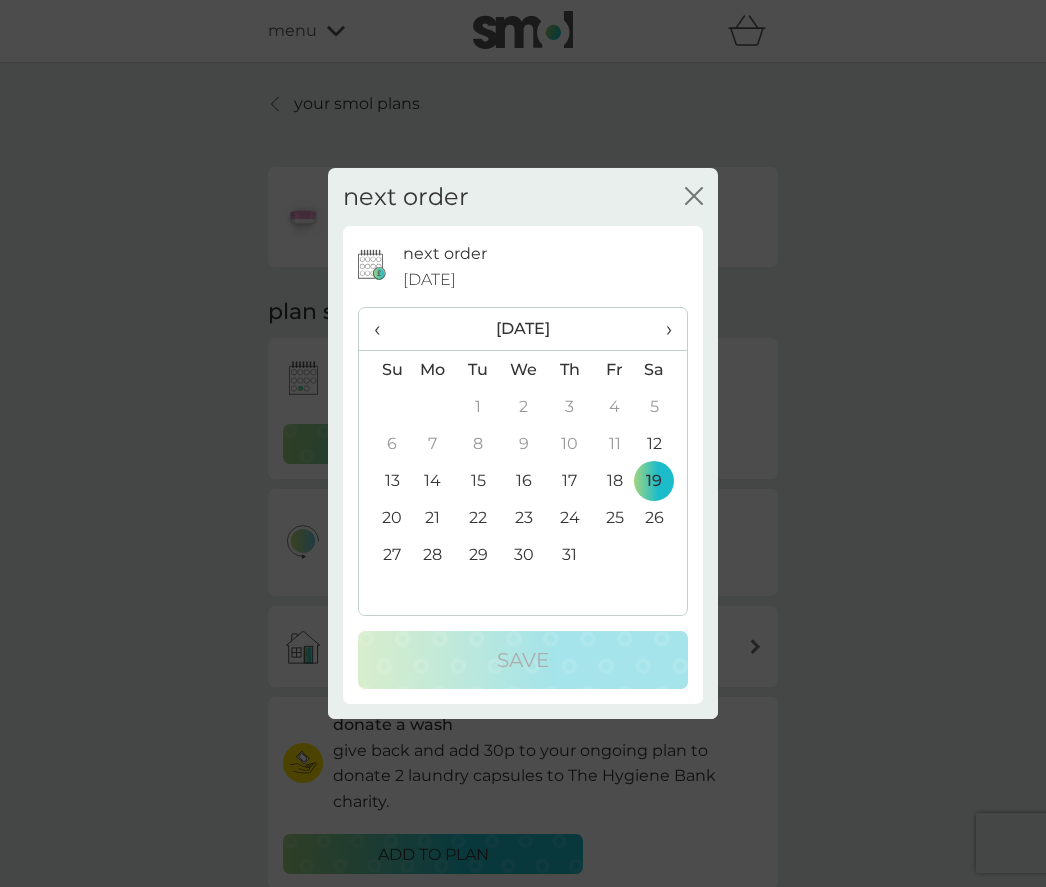 click on "›" at bounding box center (662, 329) 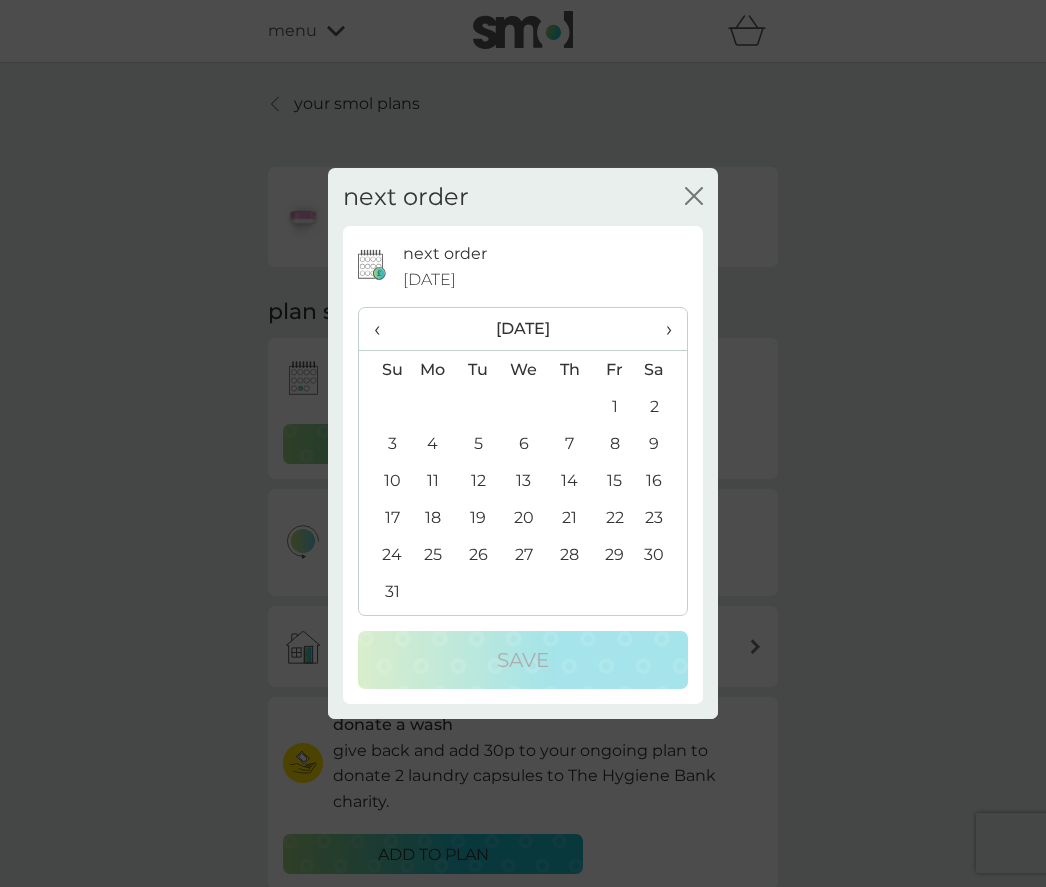 click on "›" at bounding box center (662, 329) 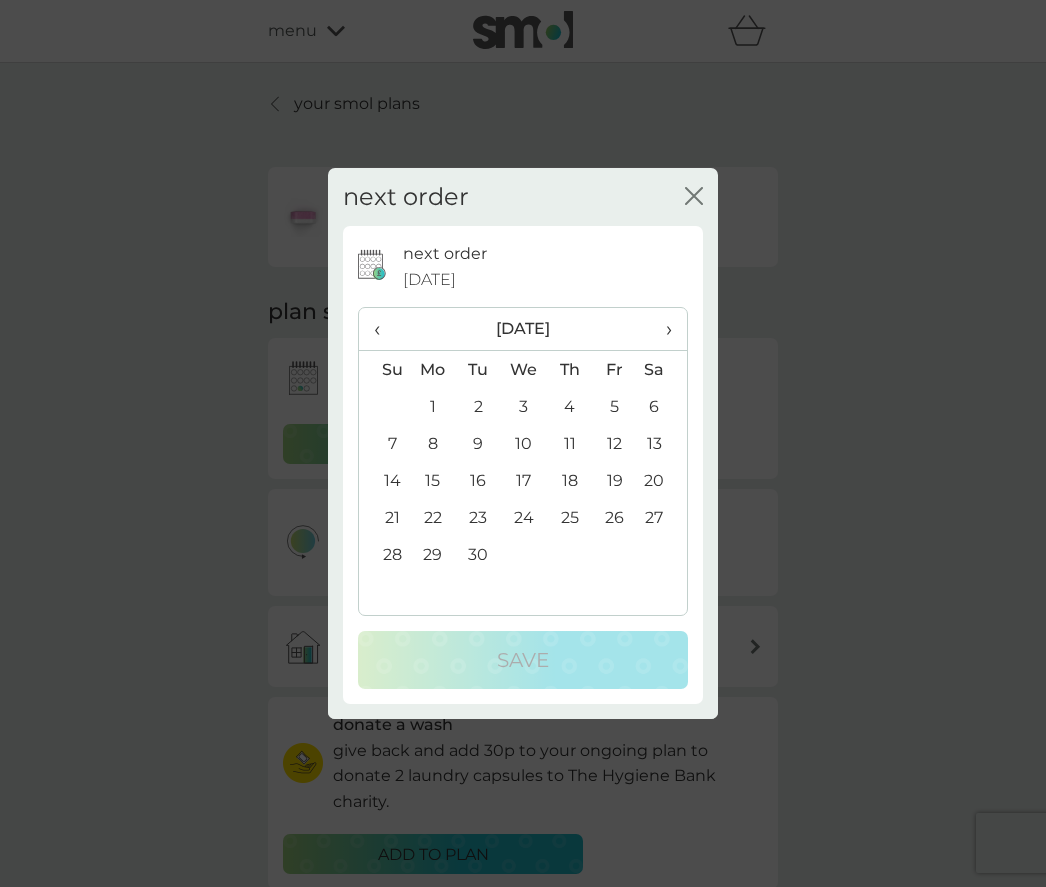 click on "15" at bounding box center [433, 480] 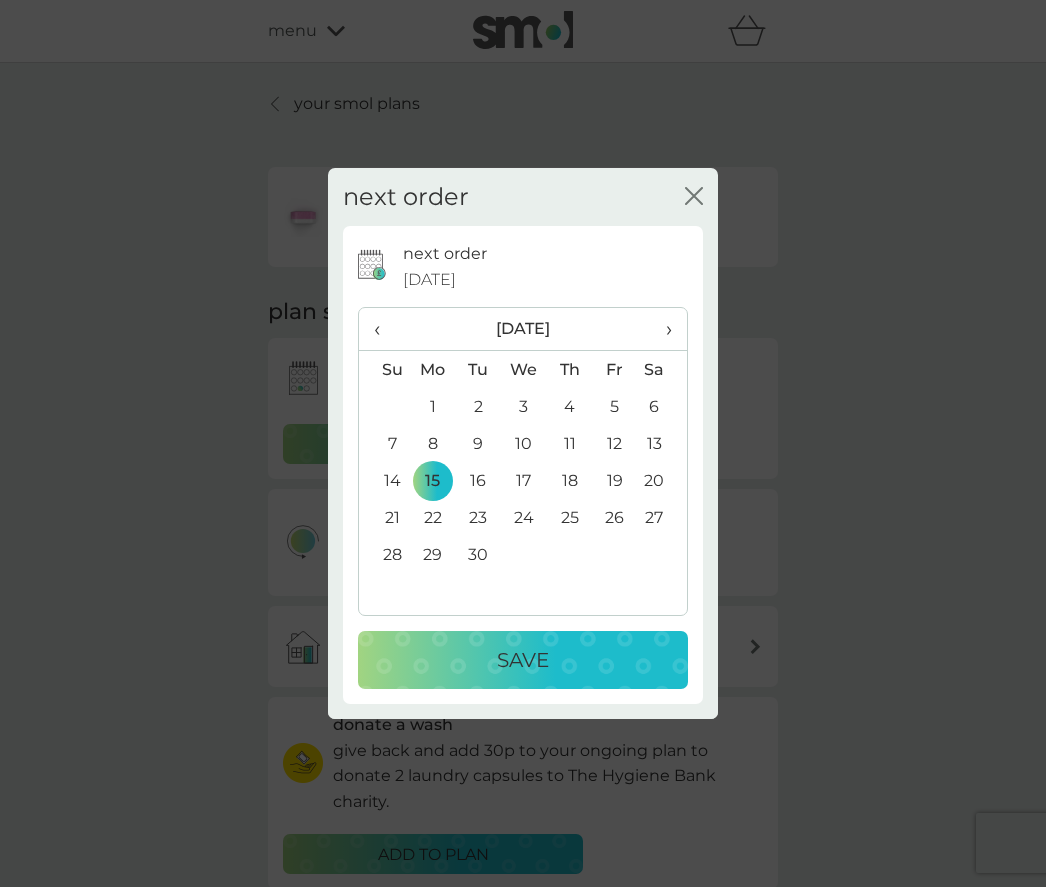 click on "Save" at bounding box center [523, 660] 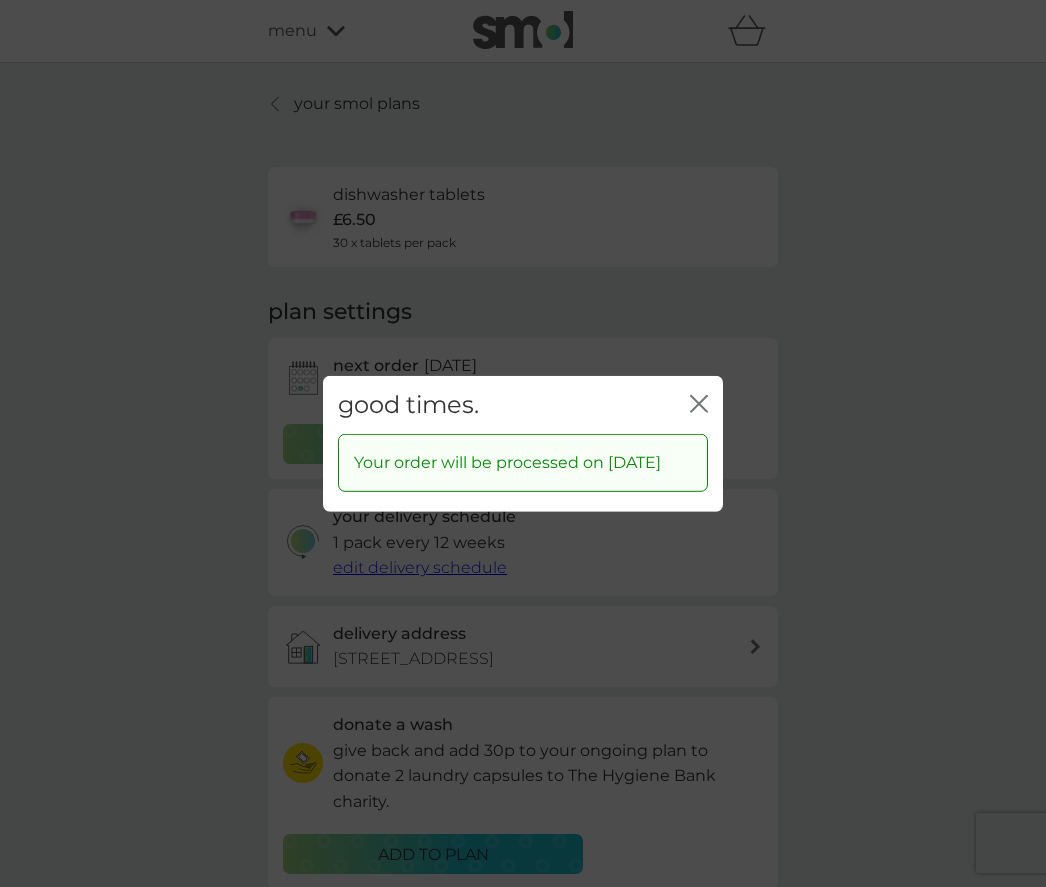 click on "close" at bounding box center [699, 404] 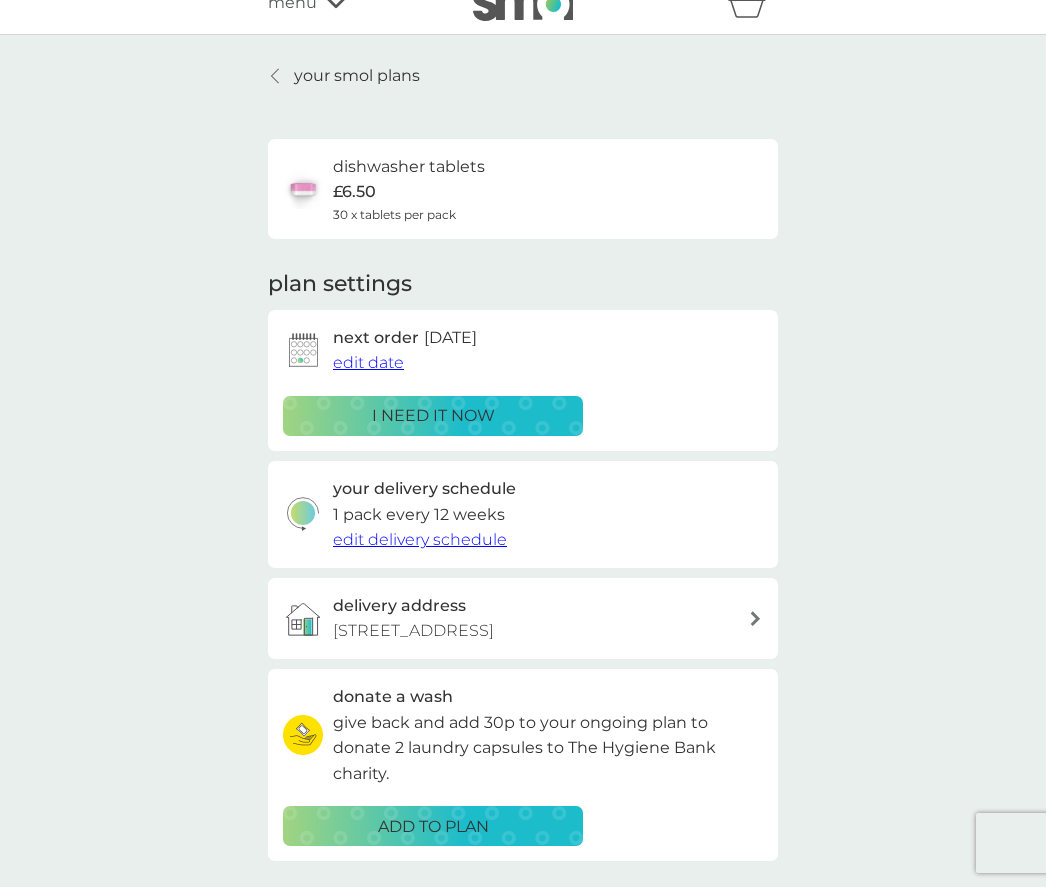 scroll, scrollTop: 0, scrollLeft: 0, axis: both 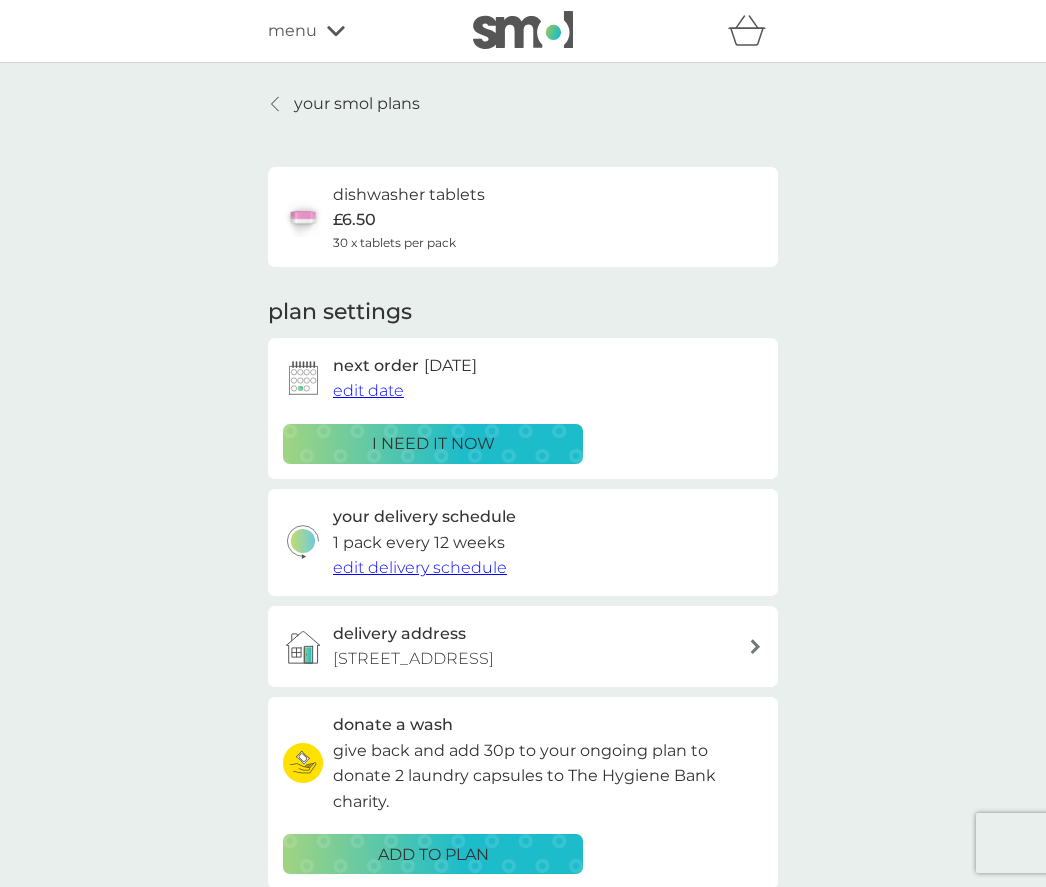 click on "your smol plans" at bounding box center (344, 104) 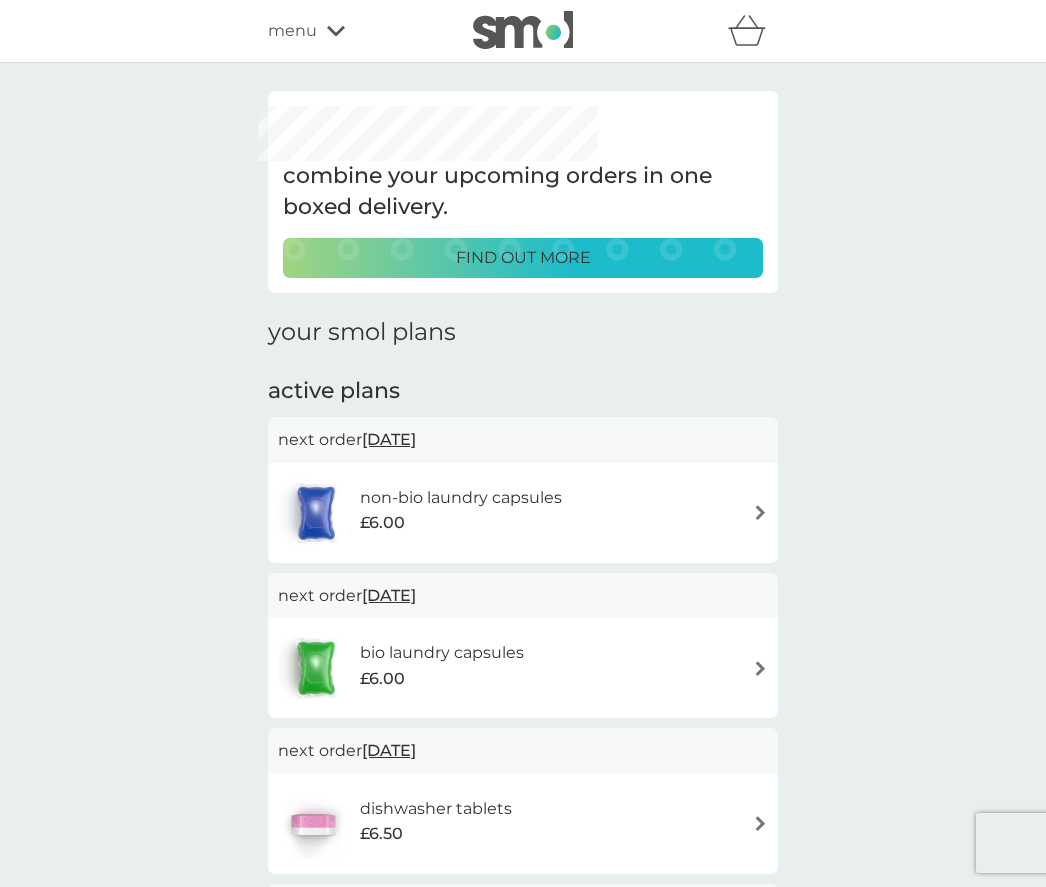 click on "non-bio laundry capsules £6.00" at bounding box center (523, 513) 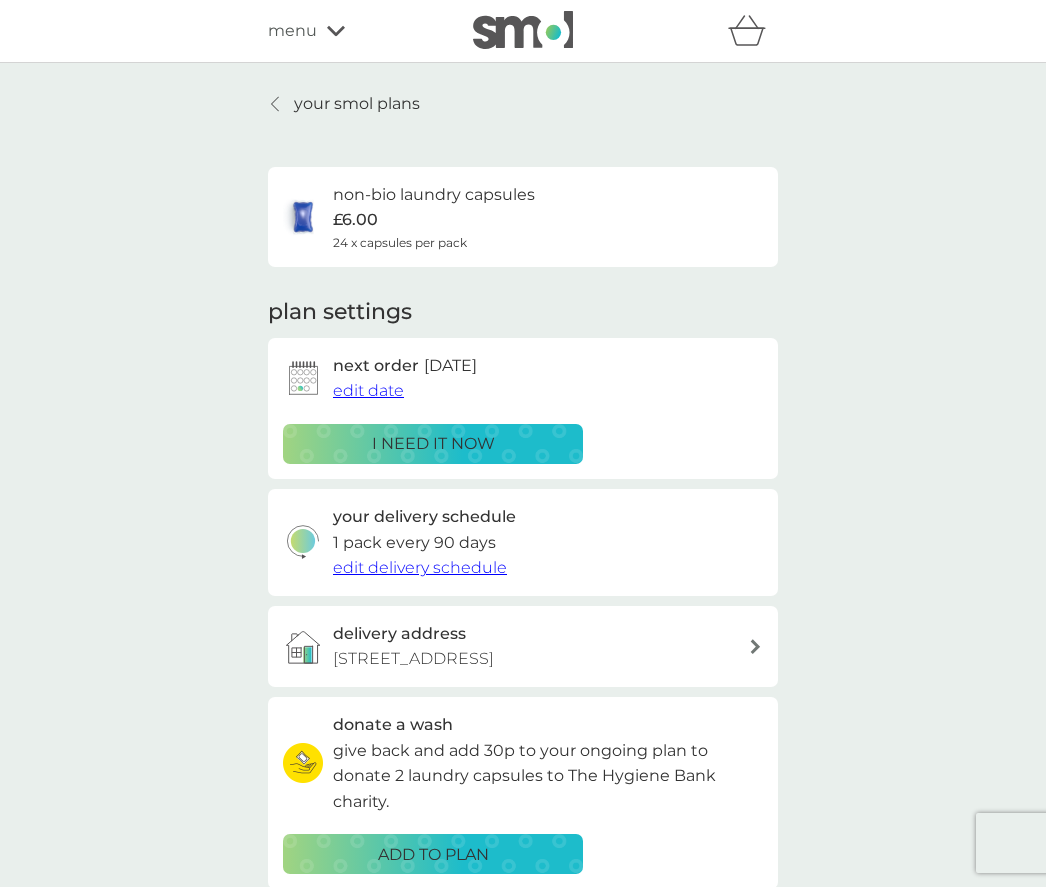 click on "edit date" at bounding box center (368, 390) 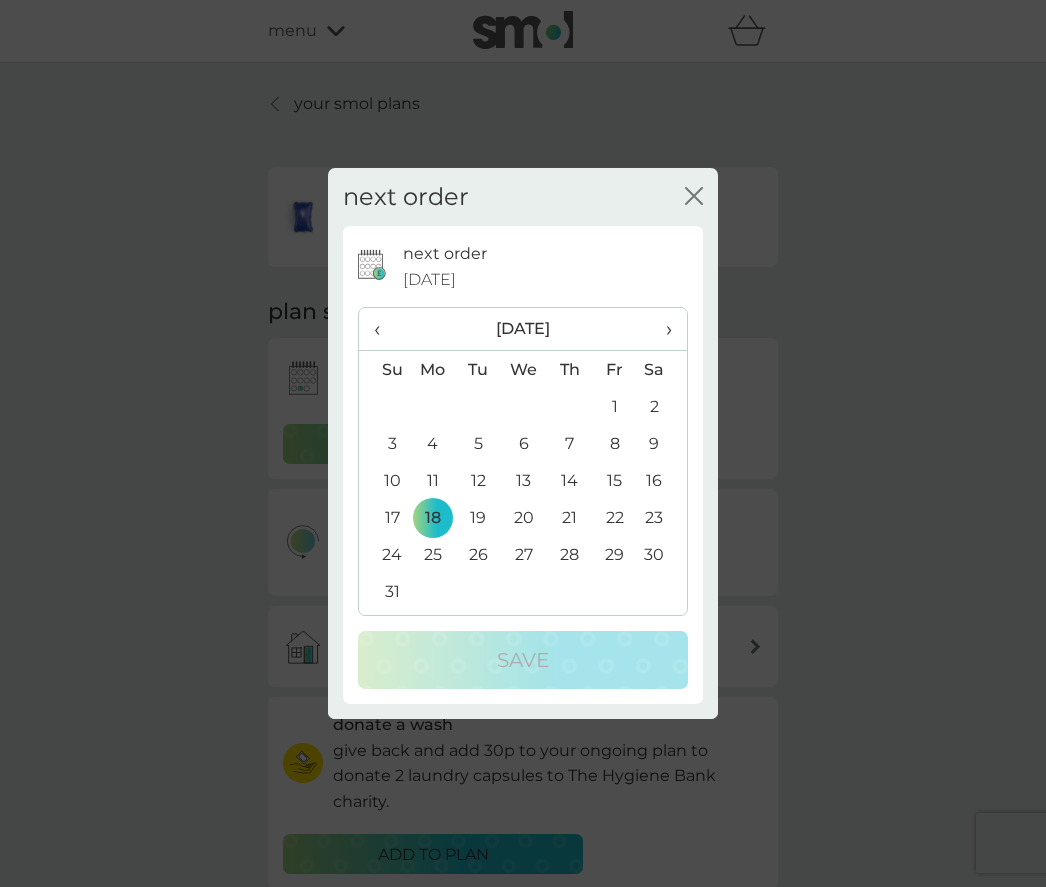 click on "›" at bounding box center [662, 329] 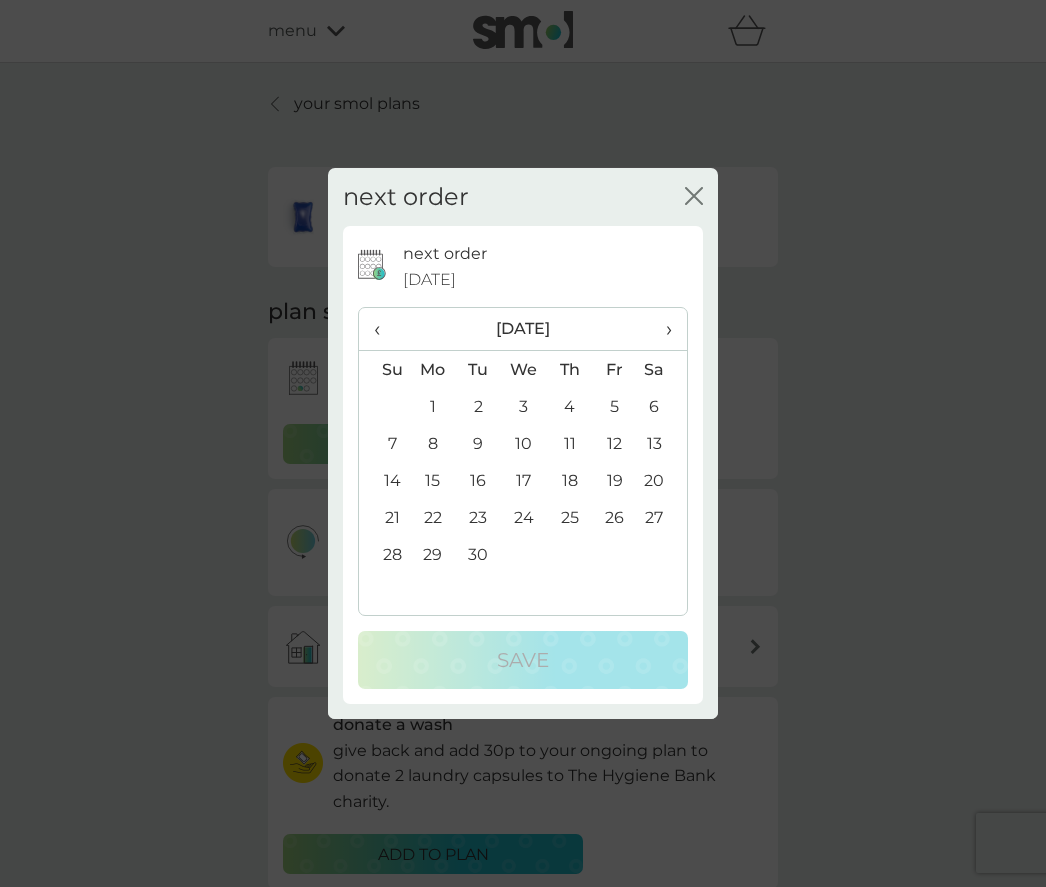 click on "›" at bounding box center [662, 329] 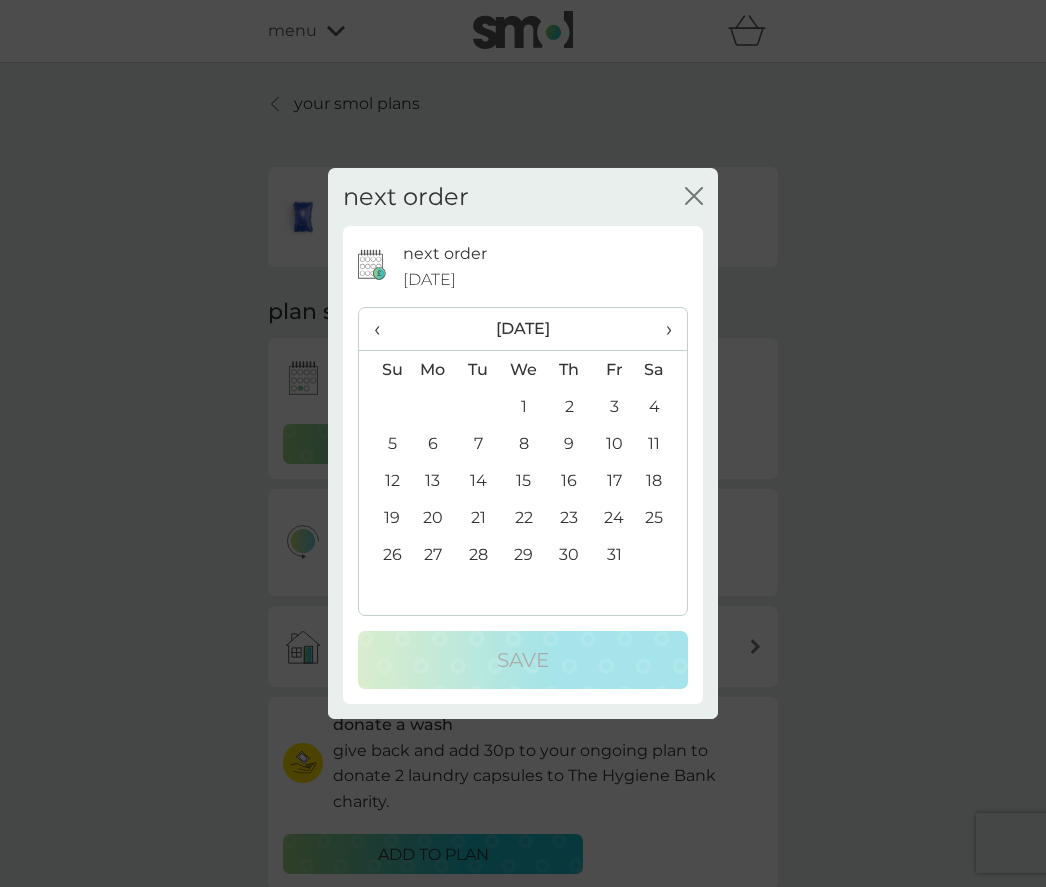 click on "20" at bounding box center [433, 517] 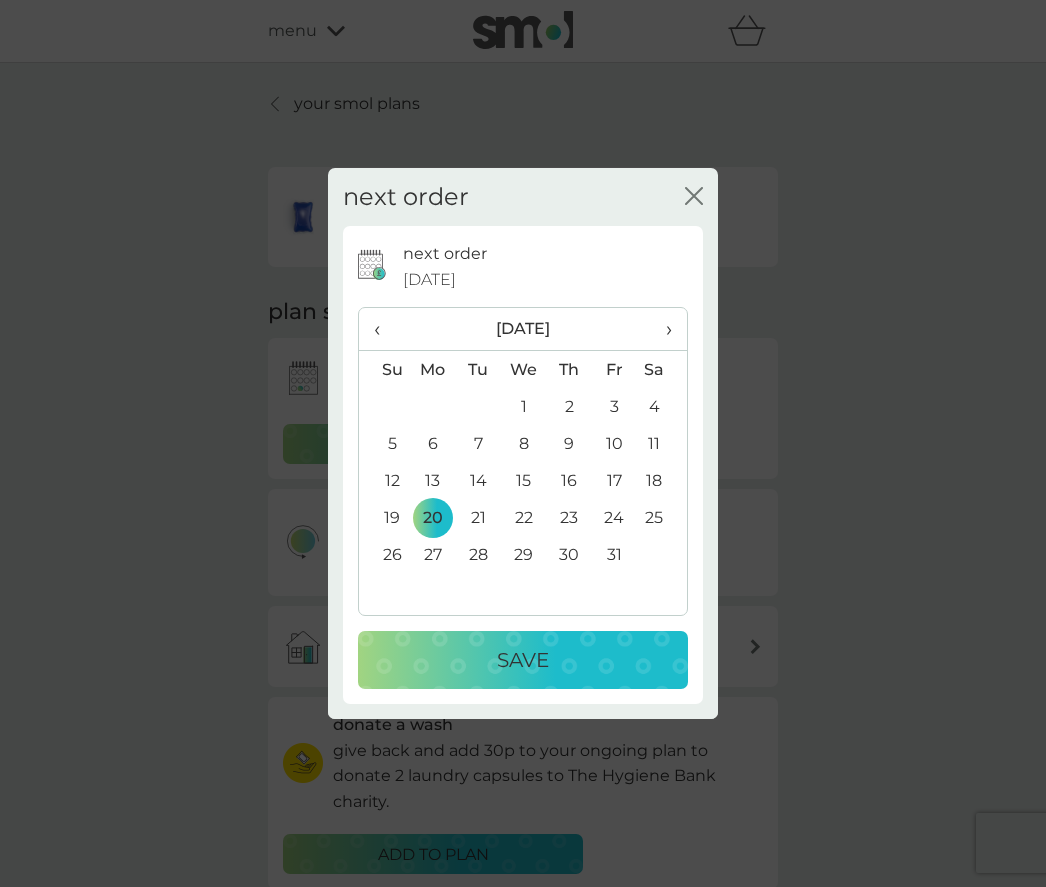 click on "Save" at bounding box center (523, 660) 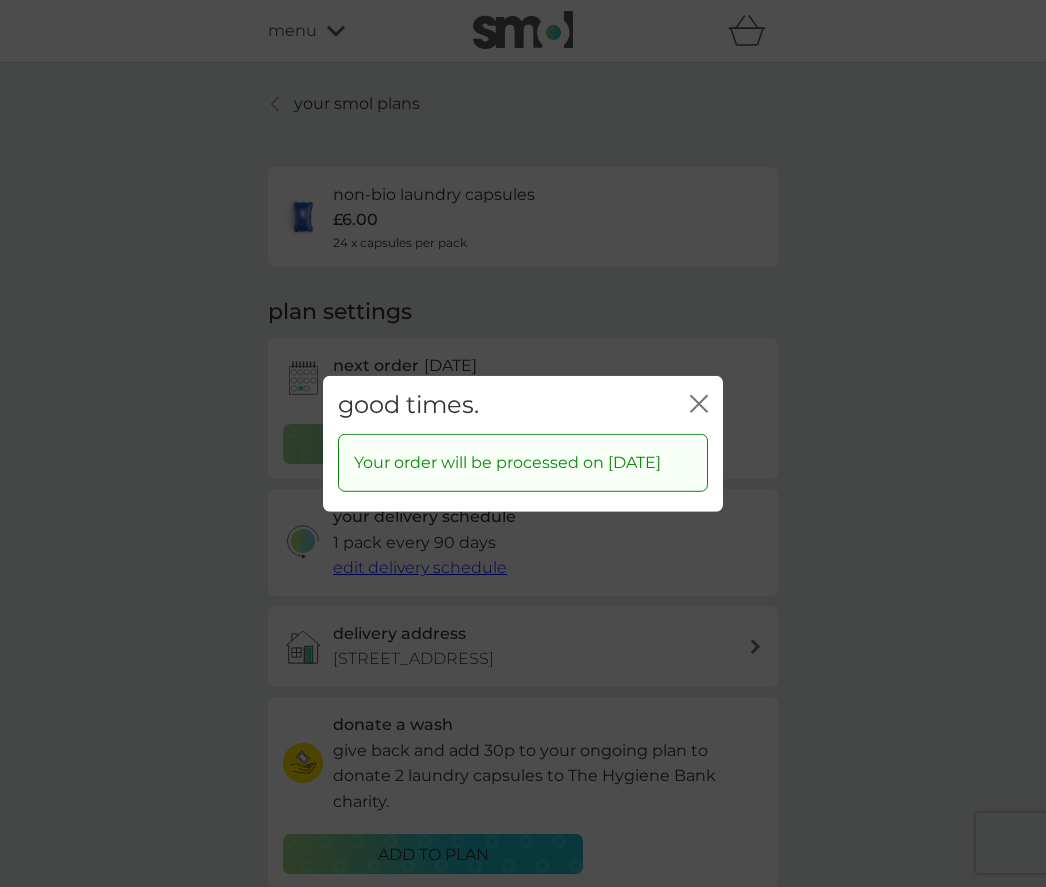 click on "close" 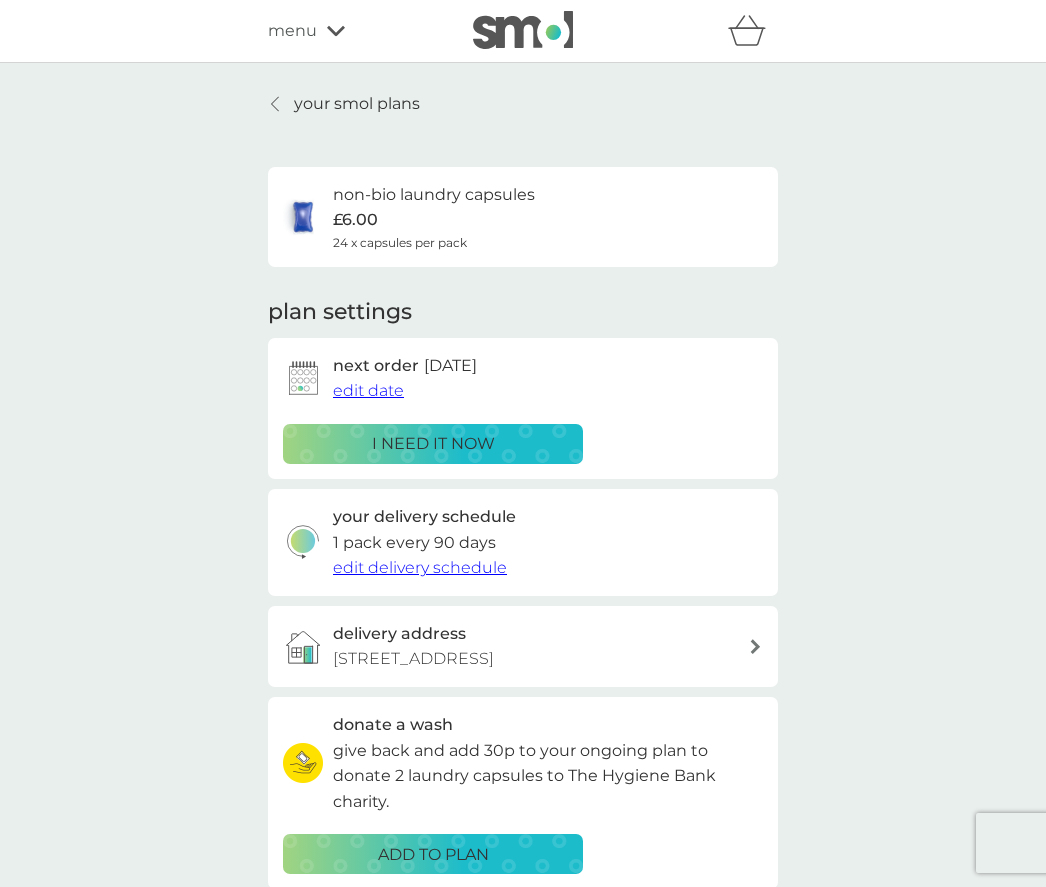 click 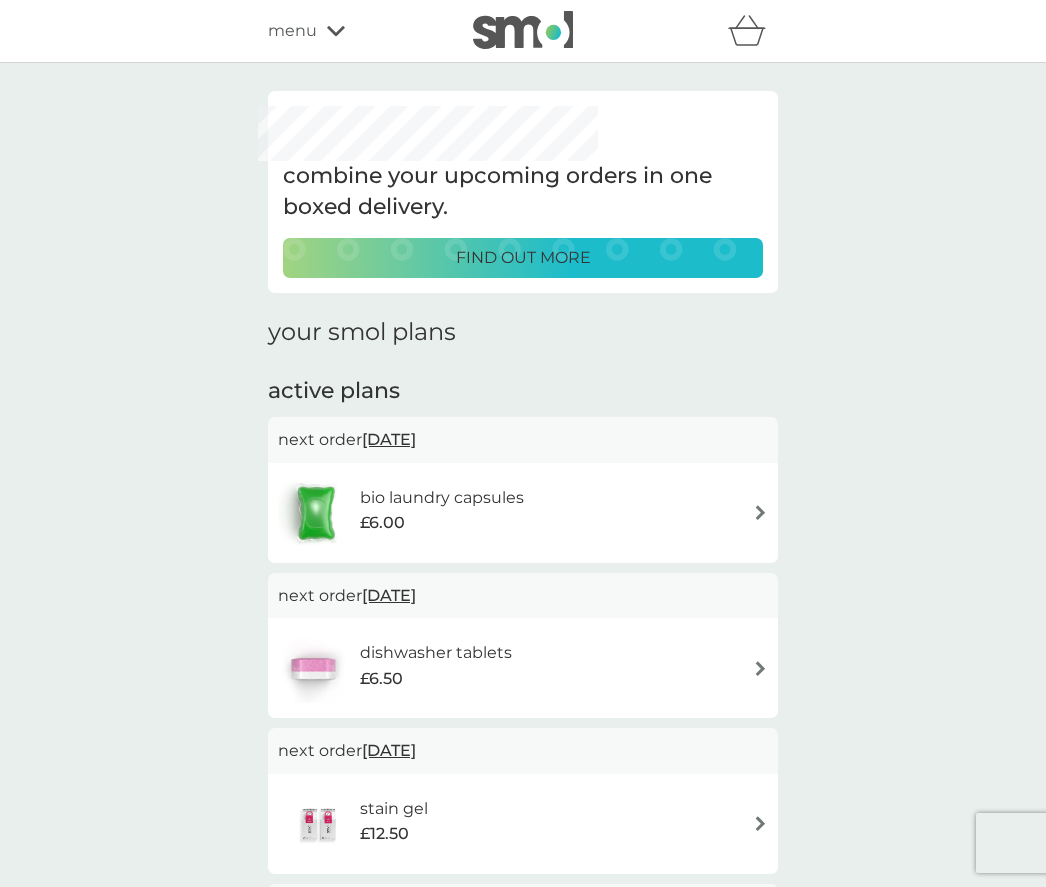 click at bounding box center (760, 512) 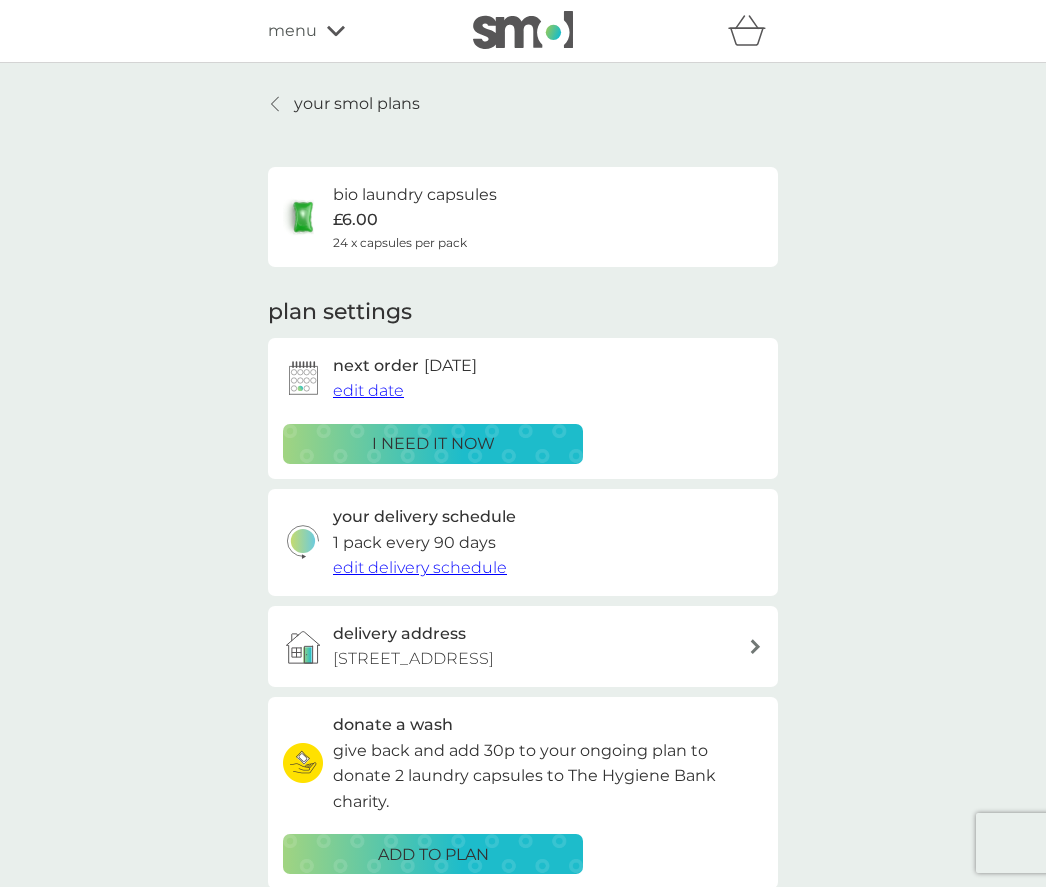 click on "edit date" at bounding box center (368, 390) 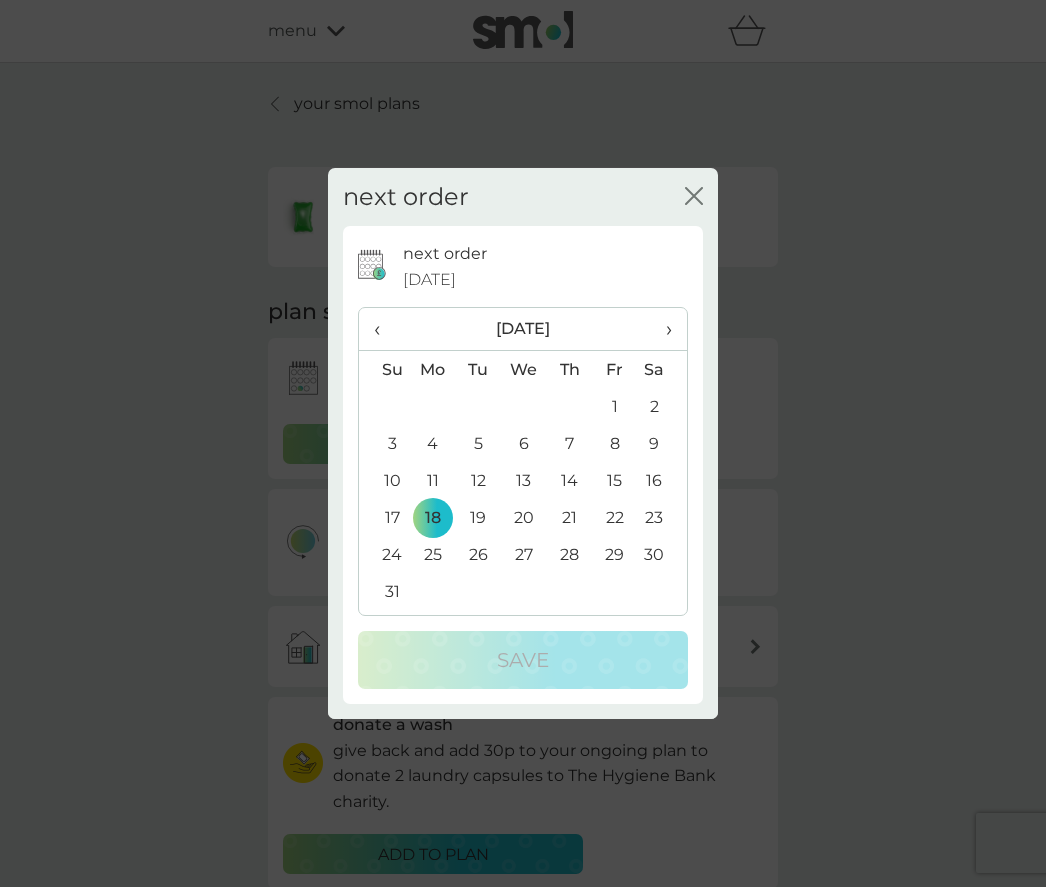 click on "›" at bounding box center [662, 329] 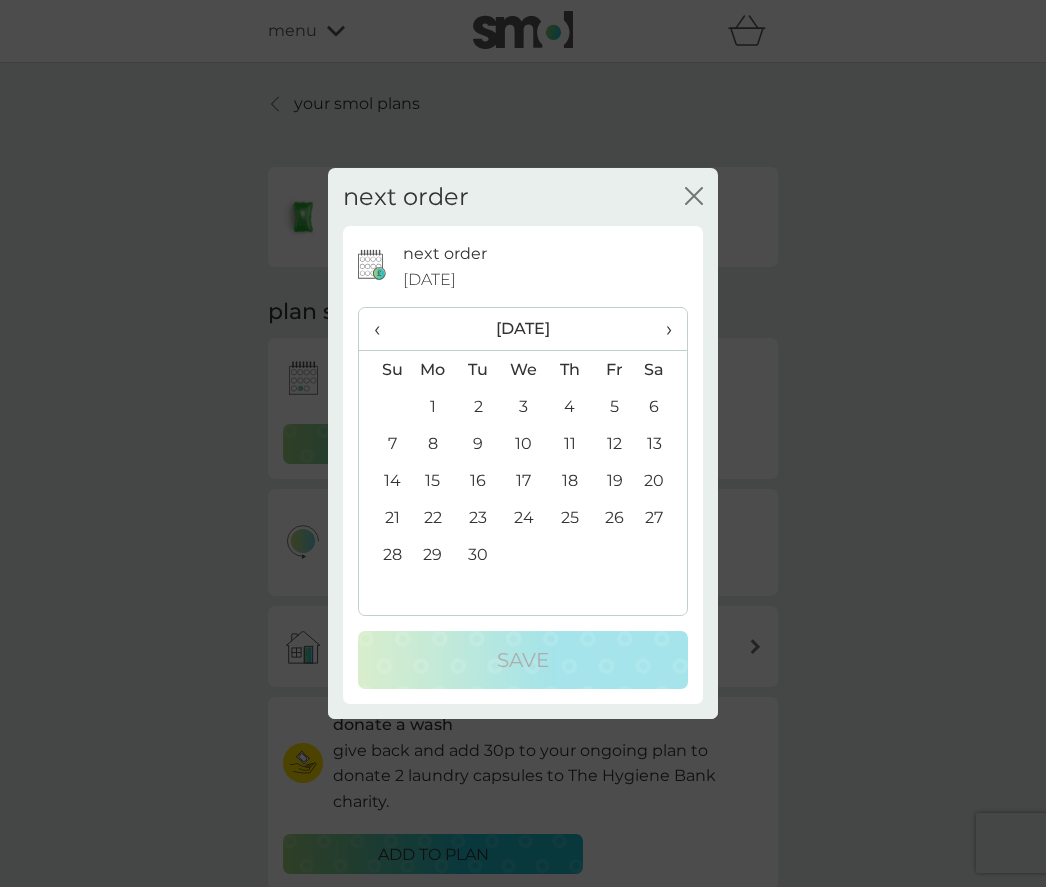 click on "›" at bounding box center [662, 329] 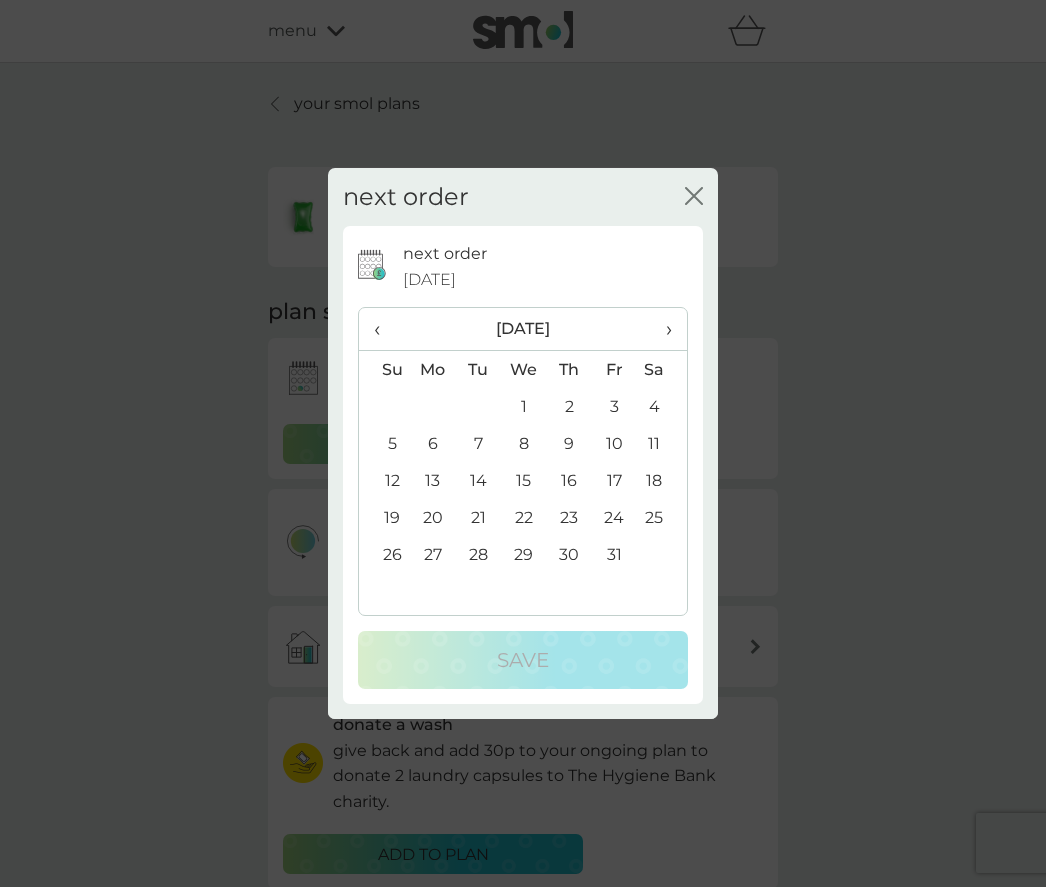 click on "20" at bounding box center (433, 517) 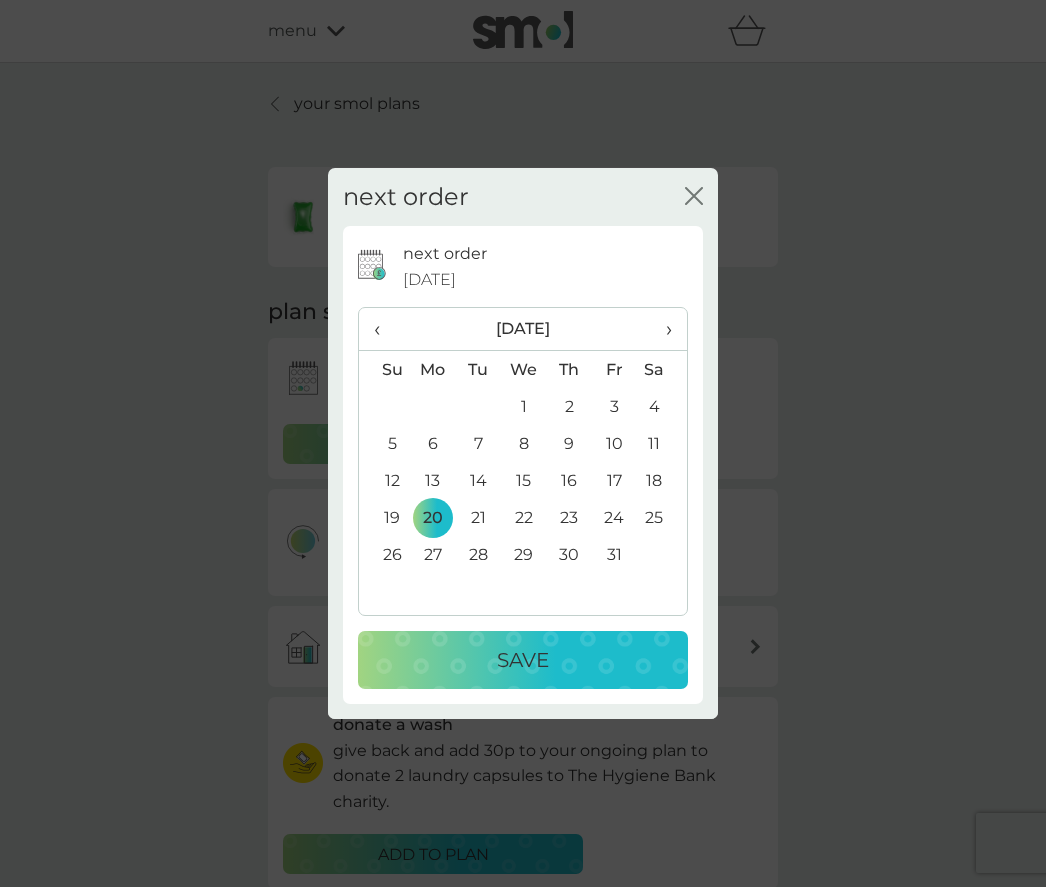 click on "Save" at bounding box center (523, 660) 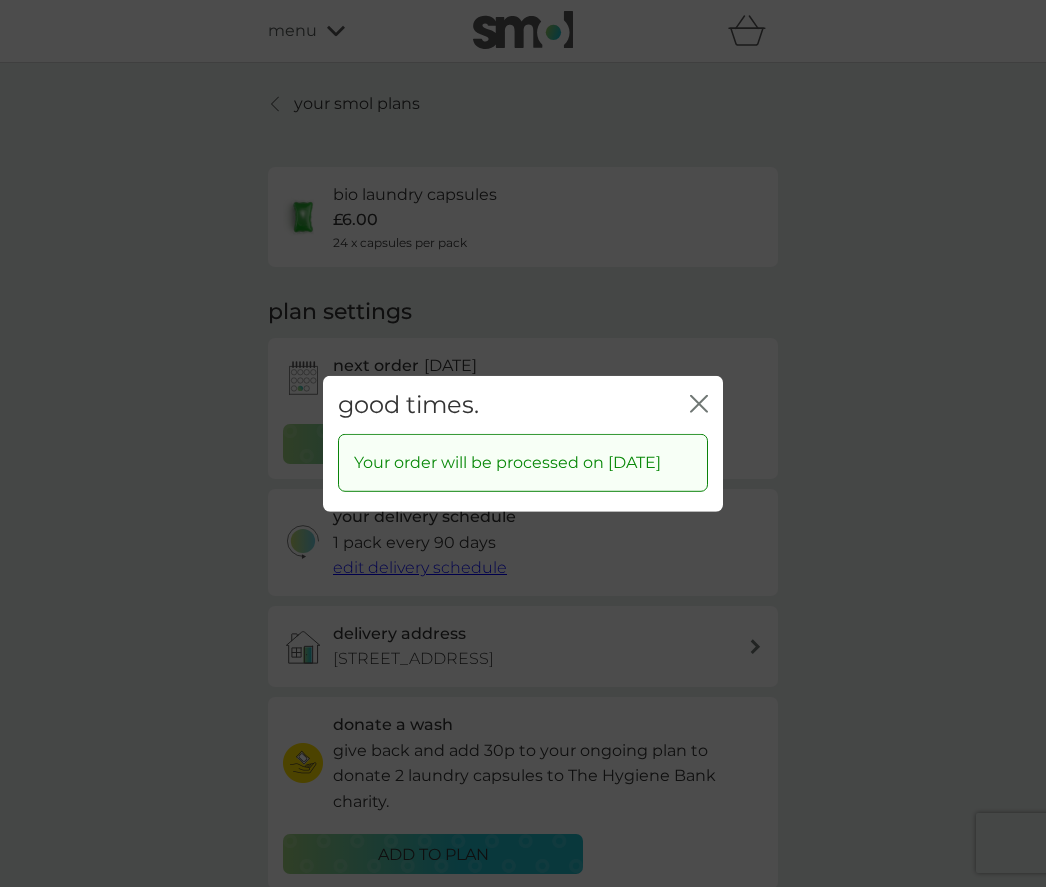 click on "close" 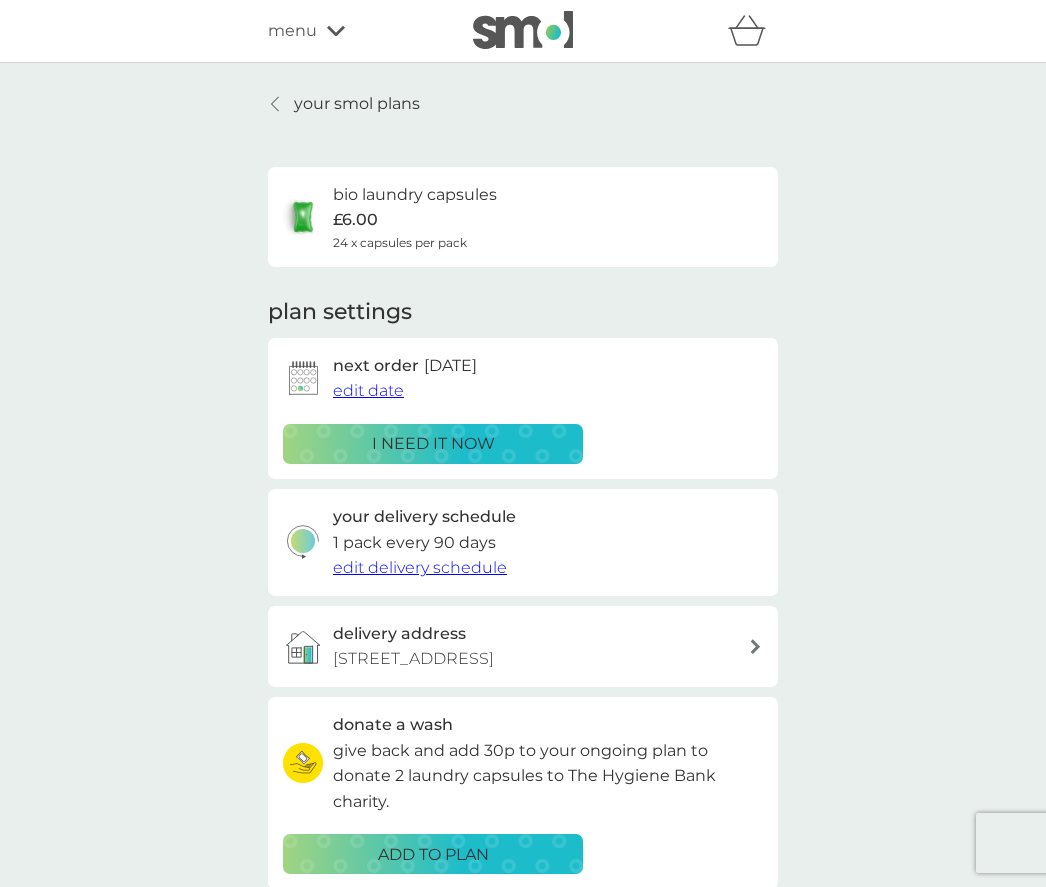 click on "your smol plans" at bounding box center [344, 104] 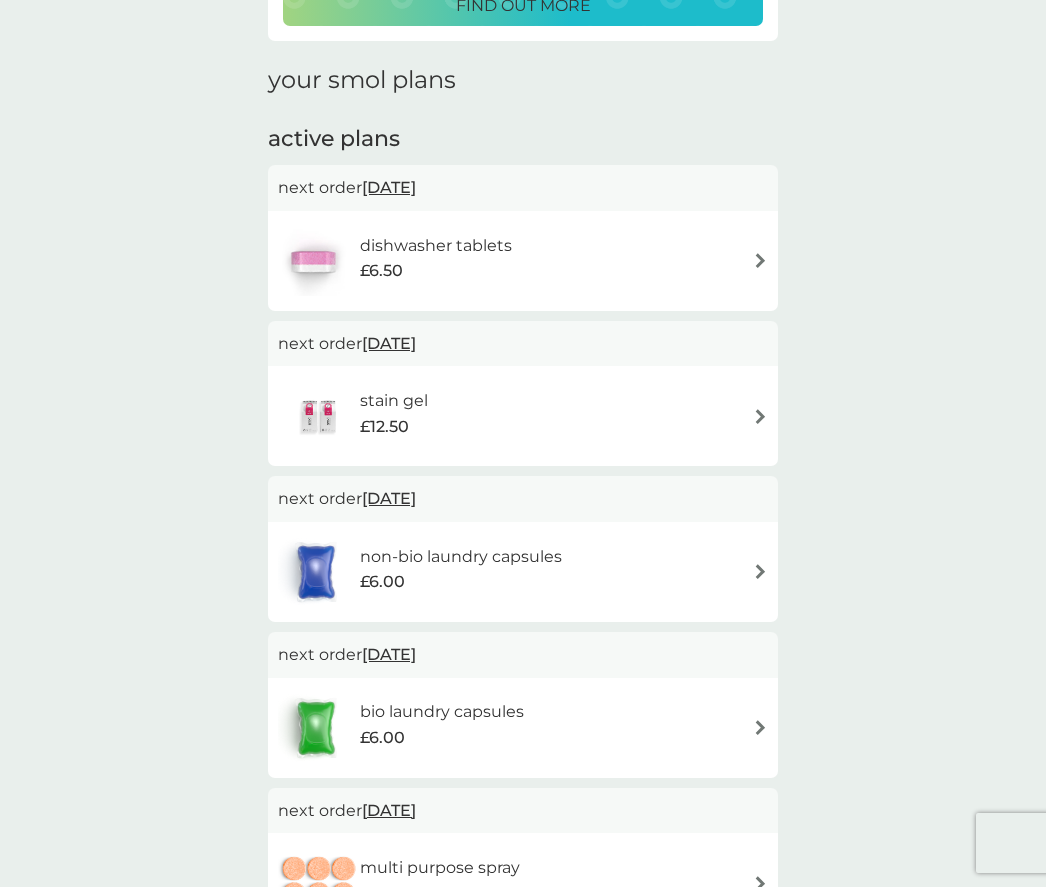 scroll, scrollTop: 262, scrollLeft: 0, axis: vertical 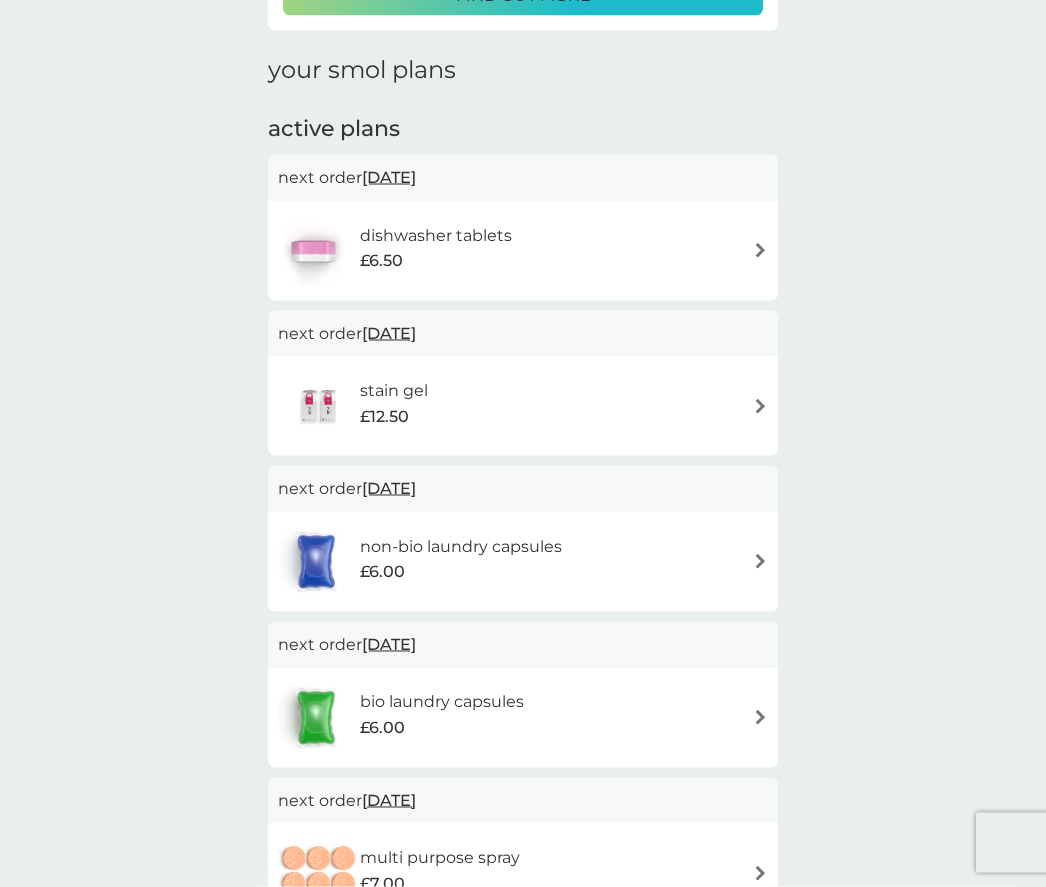 click on "stain gel £12.50" at bounding box center [523, 406] 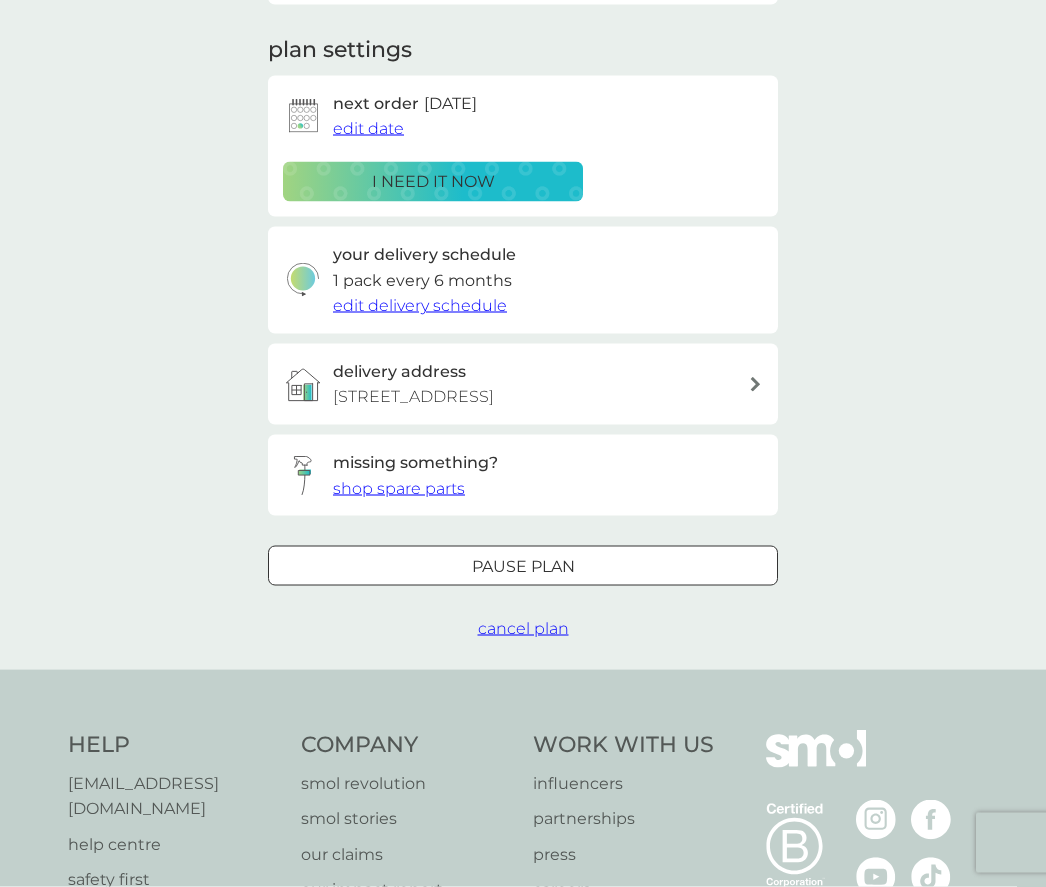 scroll, scrollTop: 0, scrollLeft: 0, axis: both 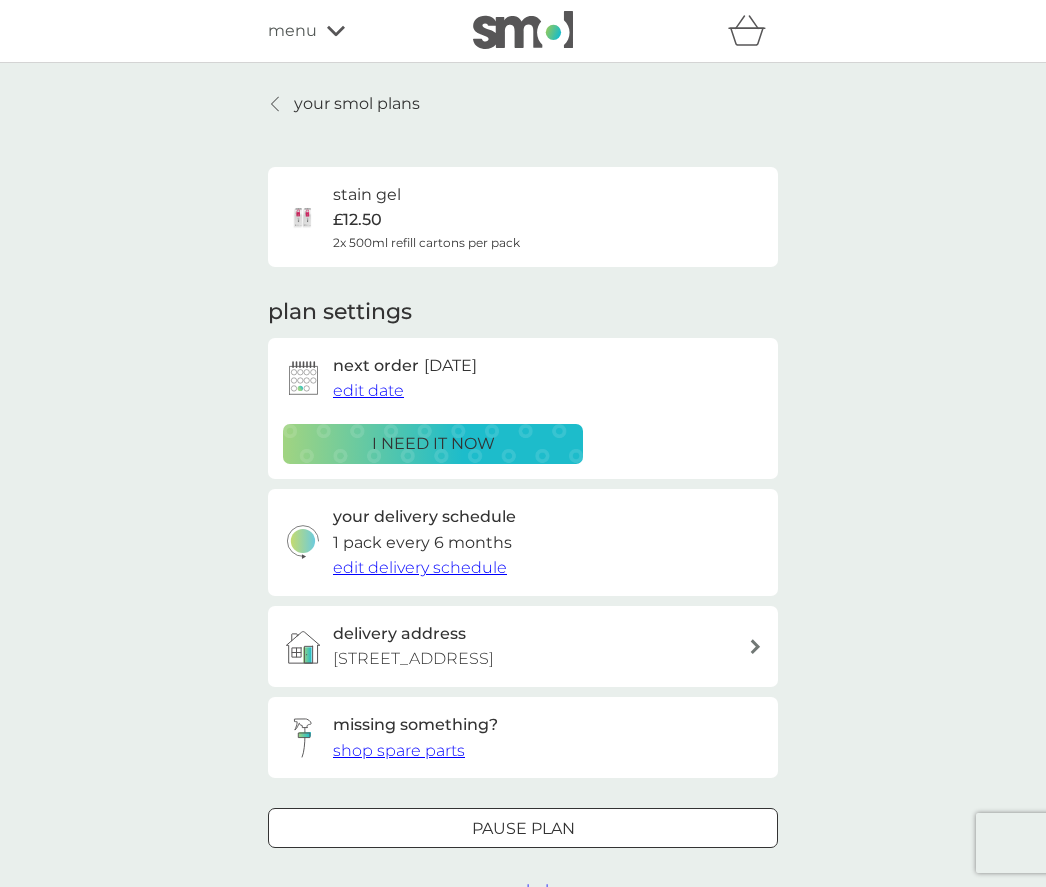 click on "Pause plan" at bounding box center [523, 829] 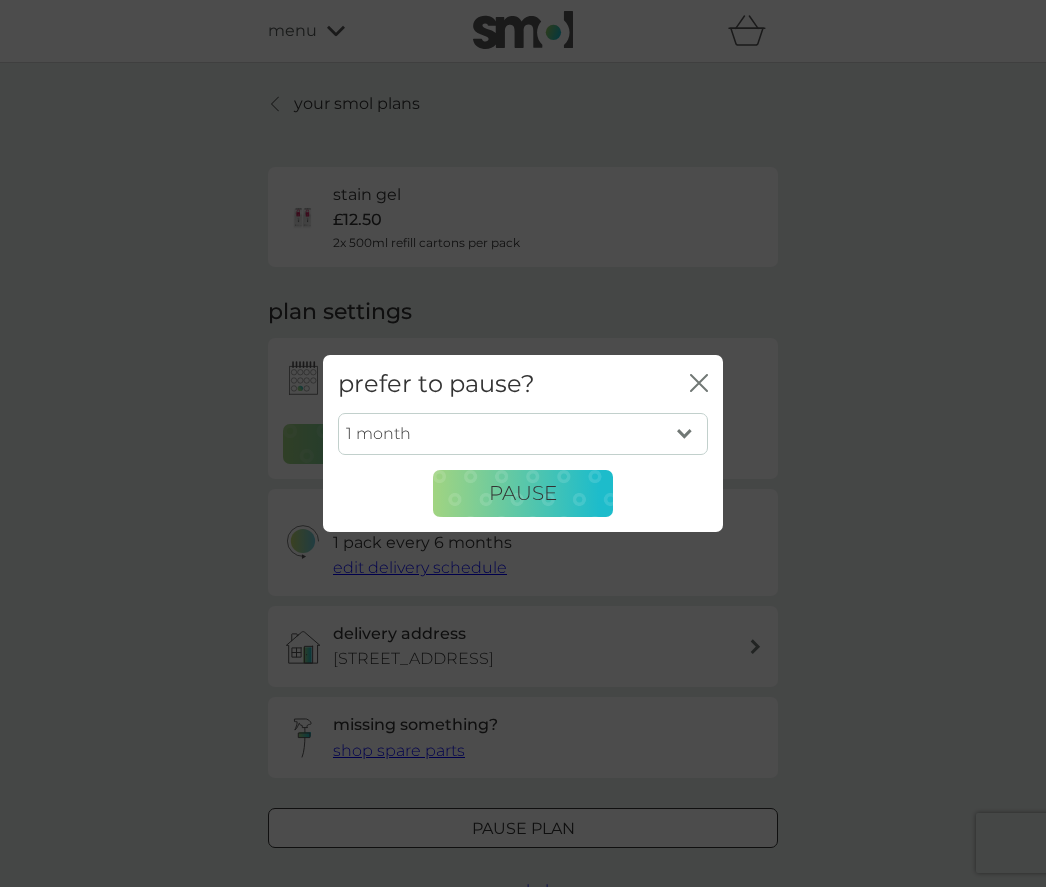 click on "1 month 2 months 3 months 4 months 5 months 6 months" at bounding box center [523, 434] 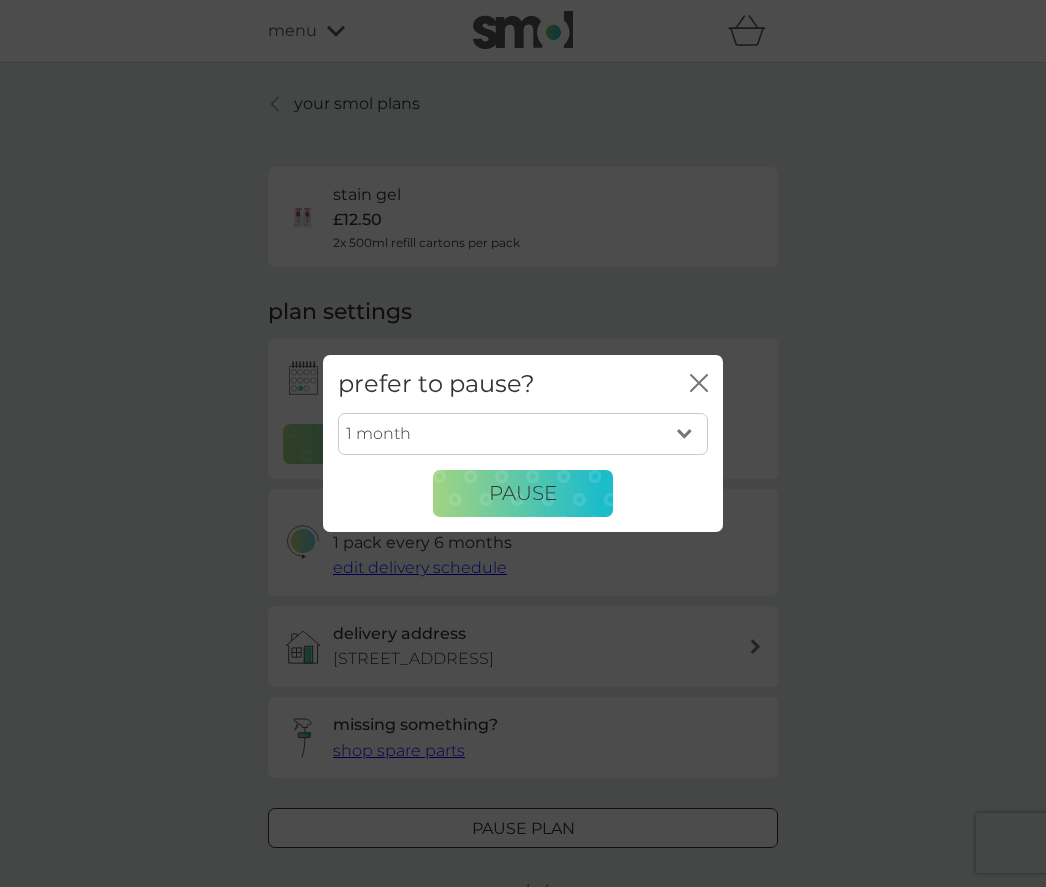 select on "6" 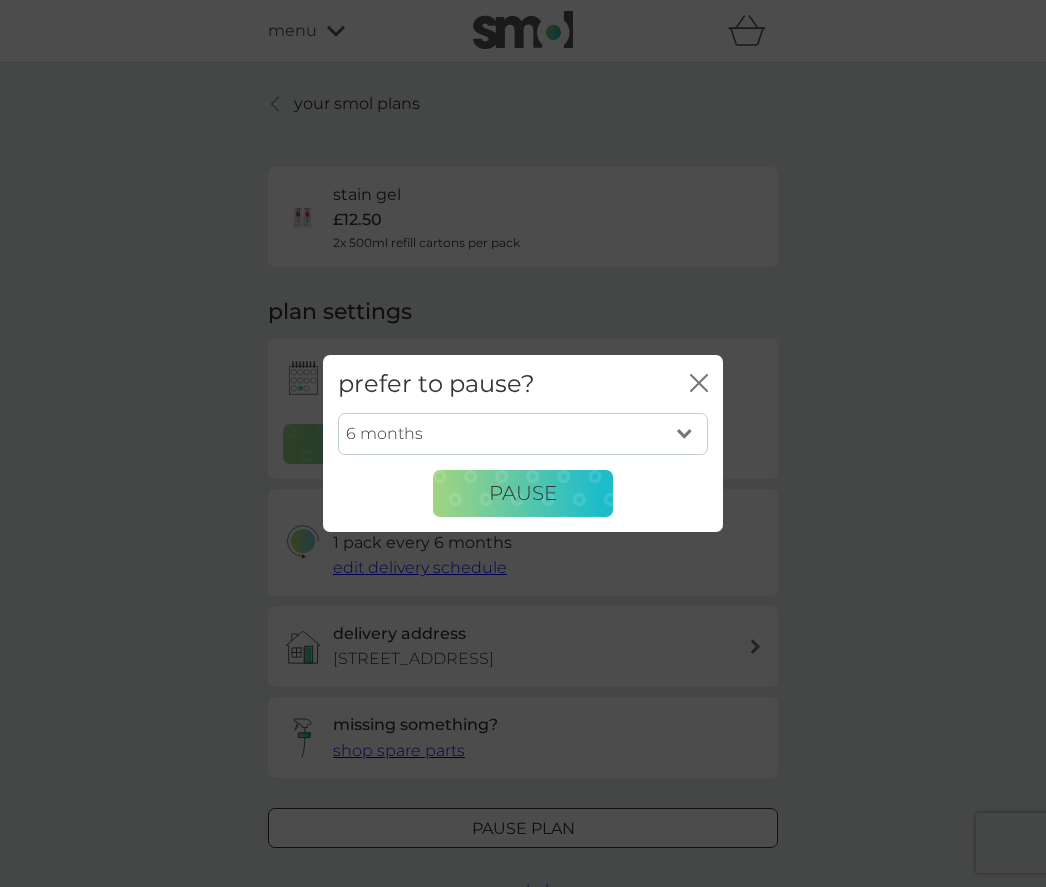 click on "Pause" at bounding box center (523, 493) 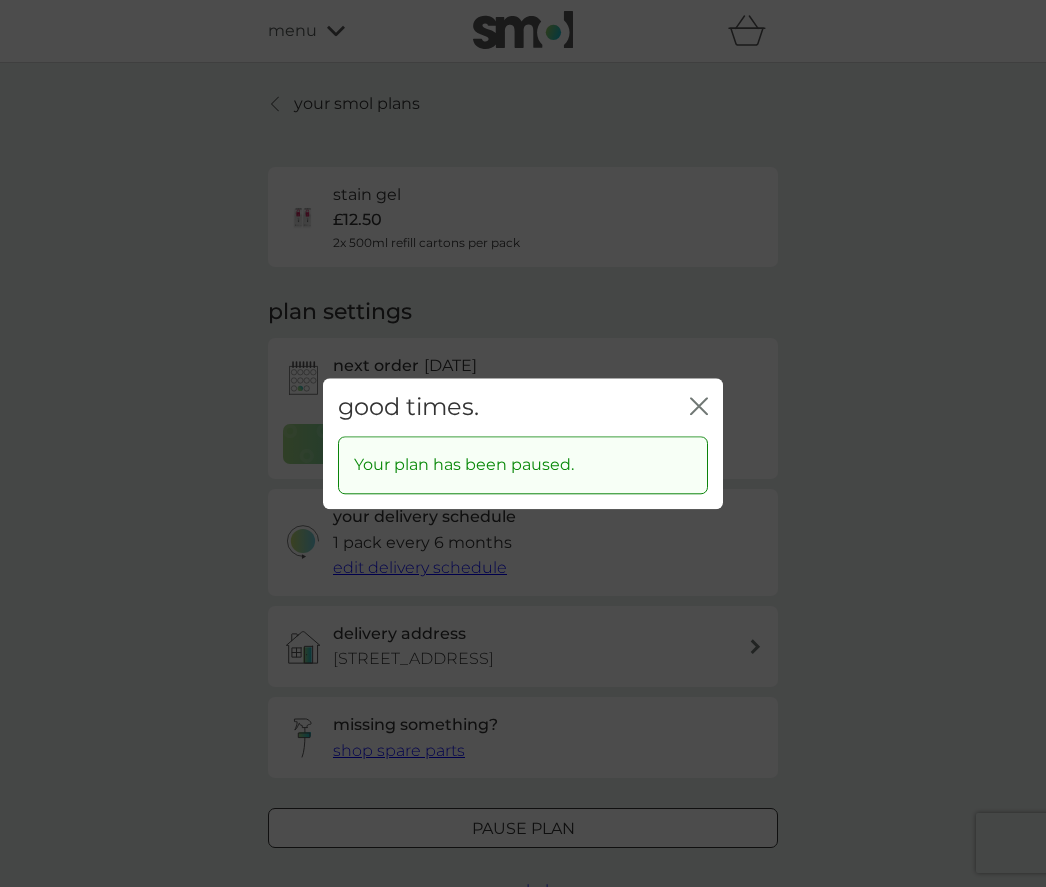 click on "close" 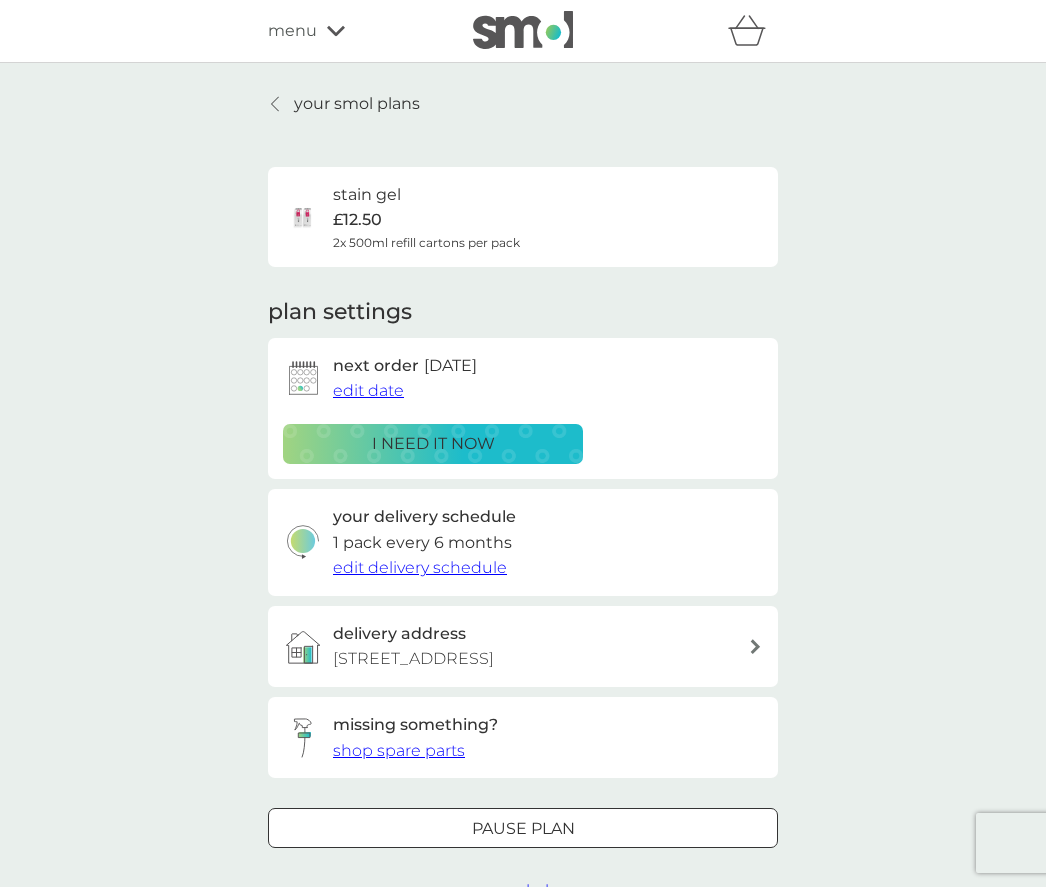 click at bounding box center (276, 104) 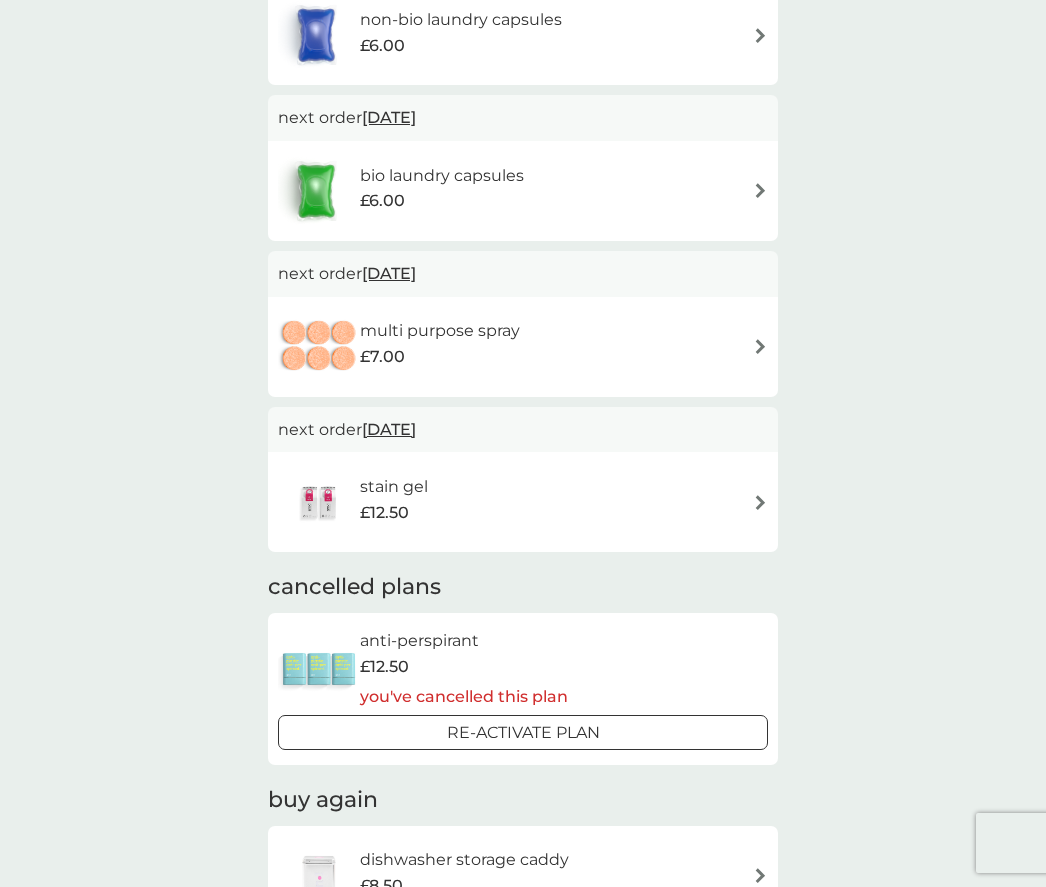 scroll, scrollTop: 632, scrollLeft: 0, axis: vertical 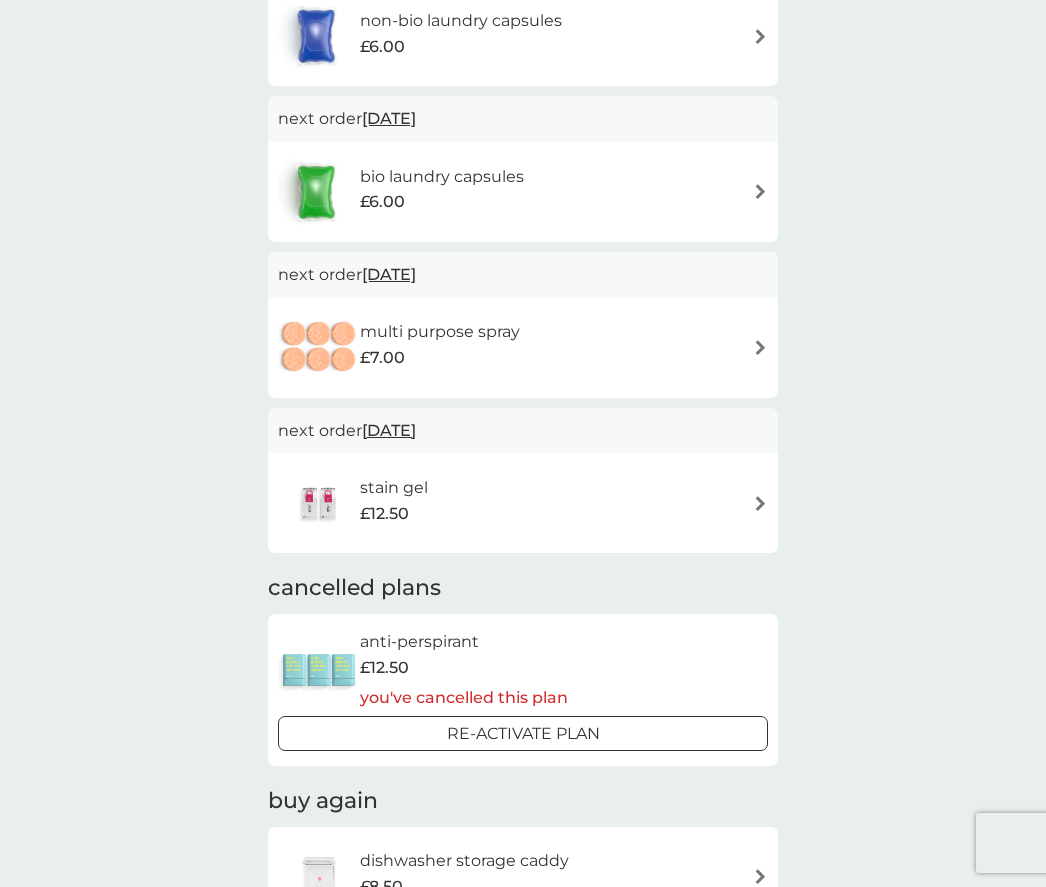 click at bounding box center (760, 347) 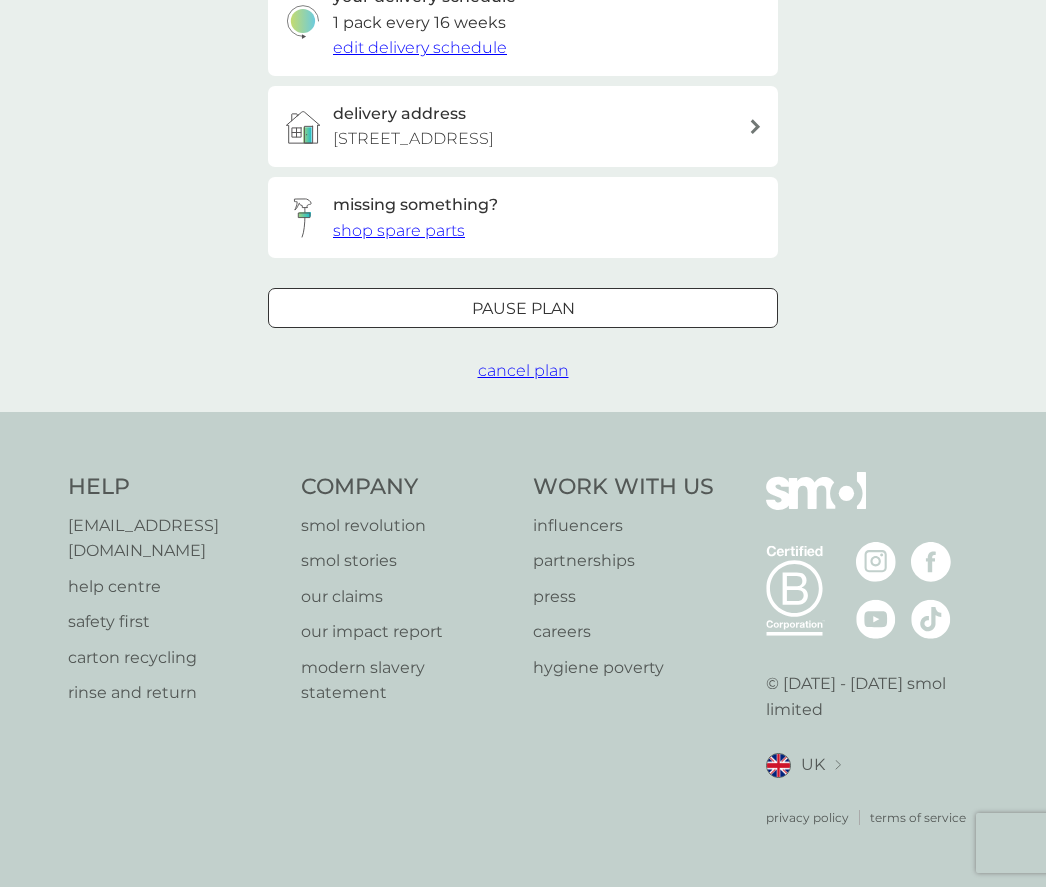 scroll, scrollTop: 0, scrollLeft: 0, axis: both 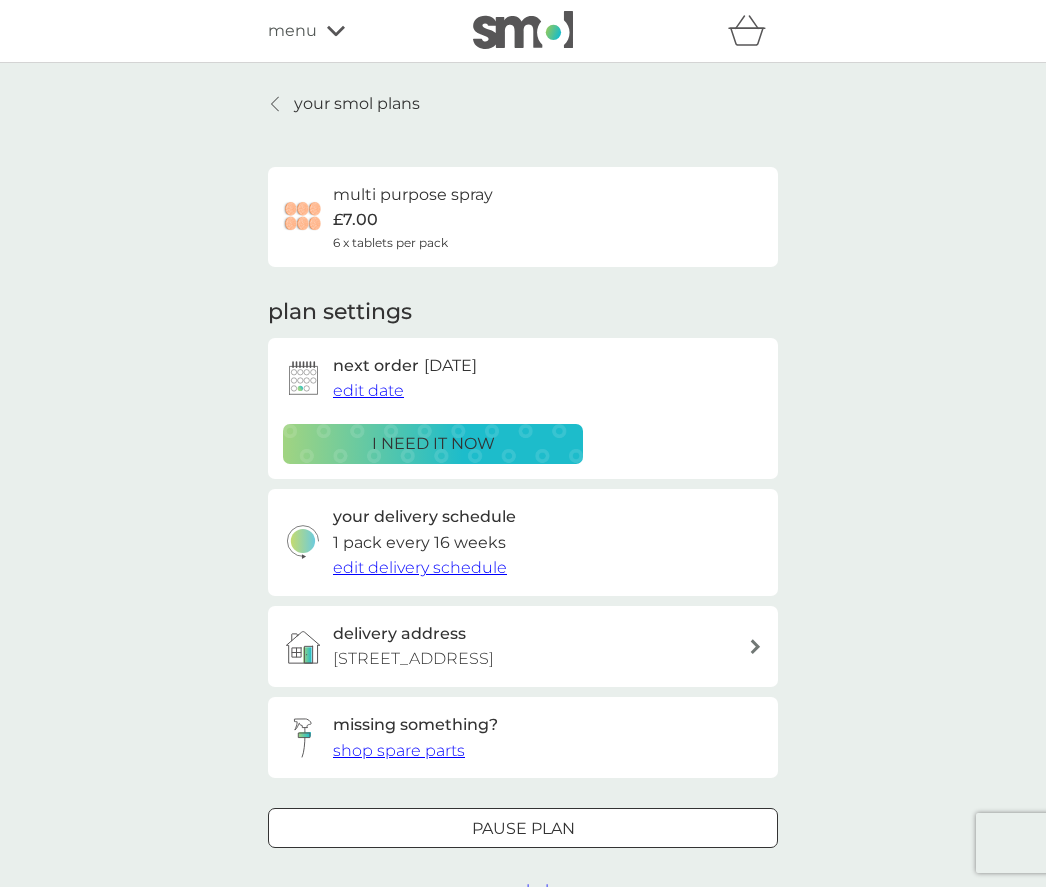 click on "Pause plan" at bounding box center [523, 829] 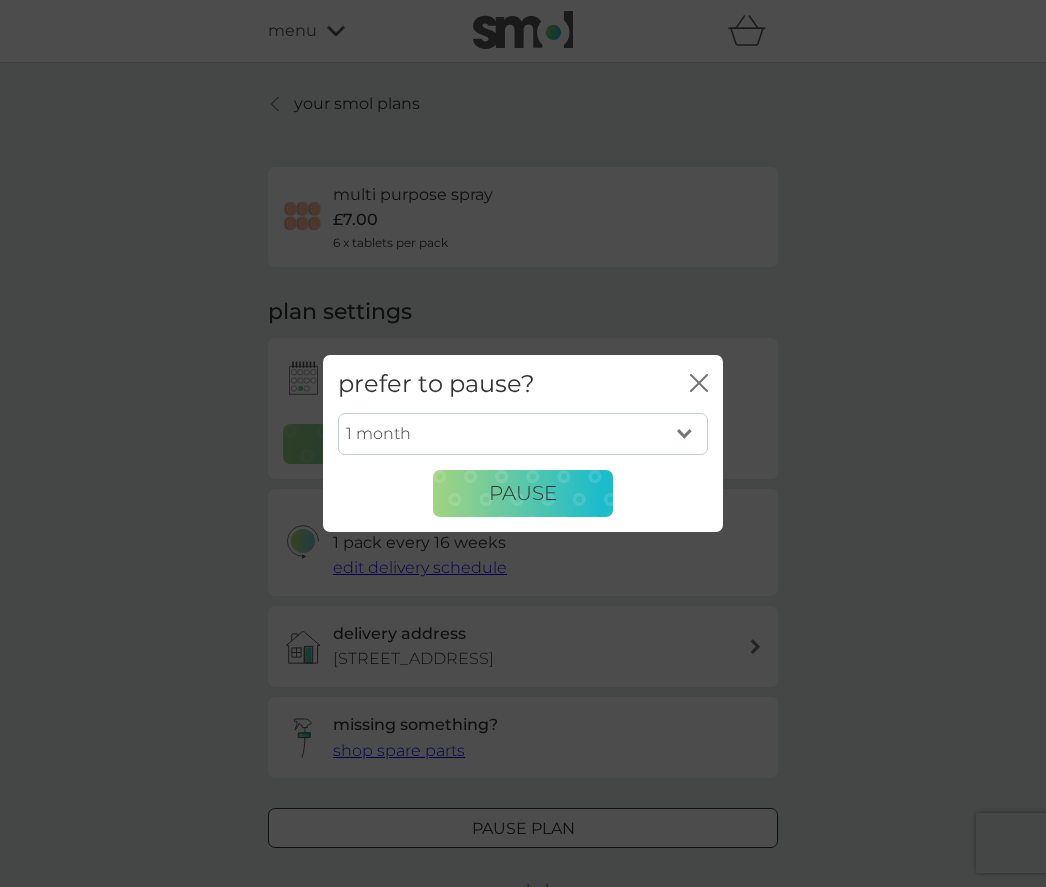 click on "1 month 2 months 3 months 4 months 5 months 6 months" at bounding box center [523, 434] 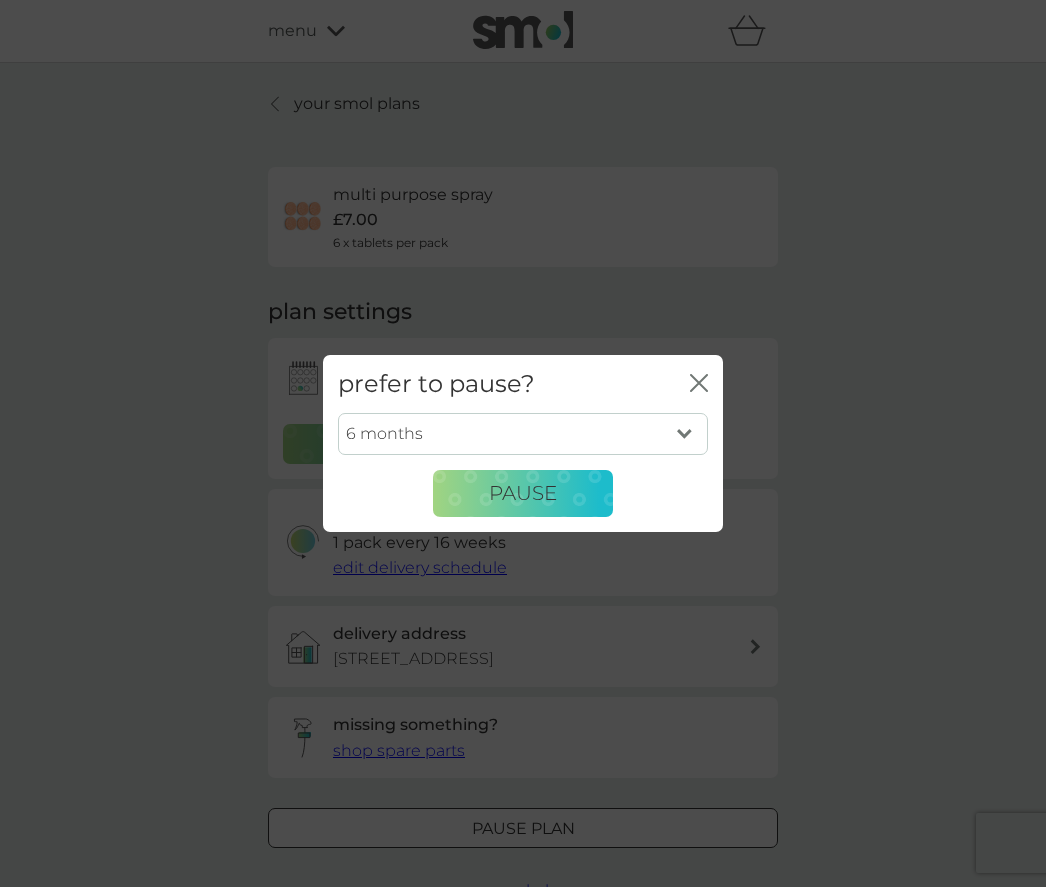 click on "Pause" at bounding box center [523, 494] 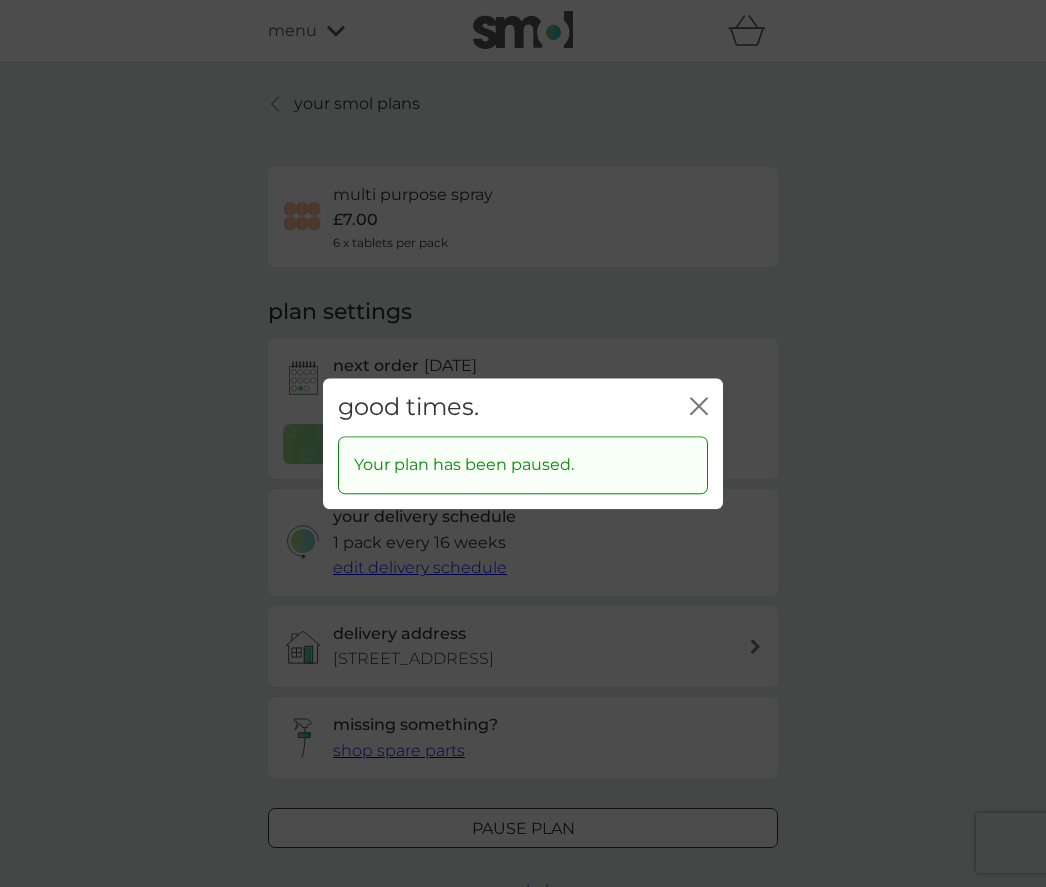 click on "close" 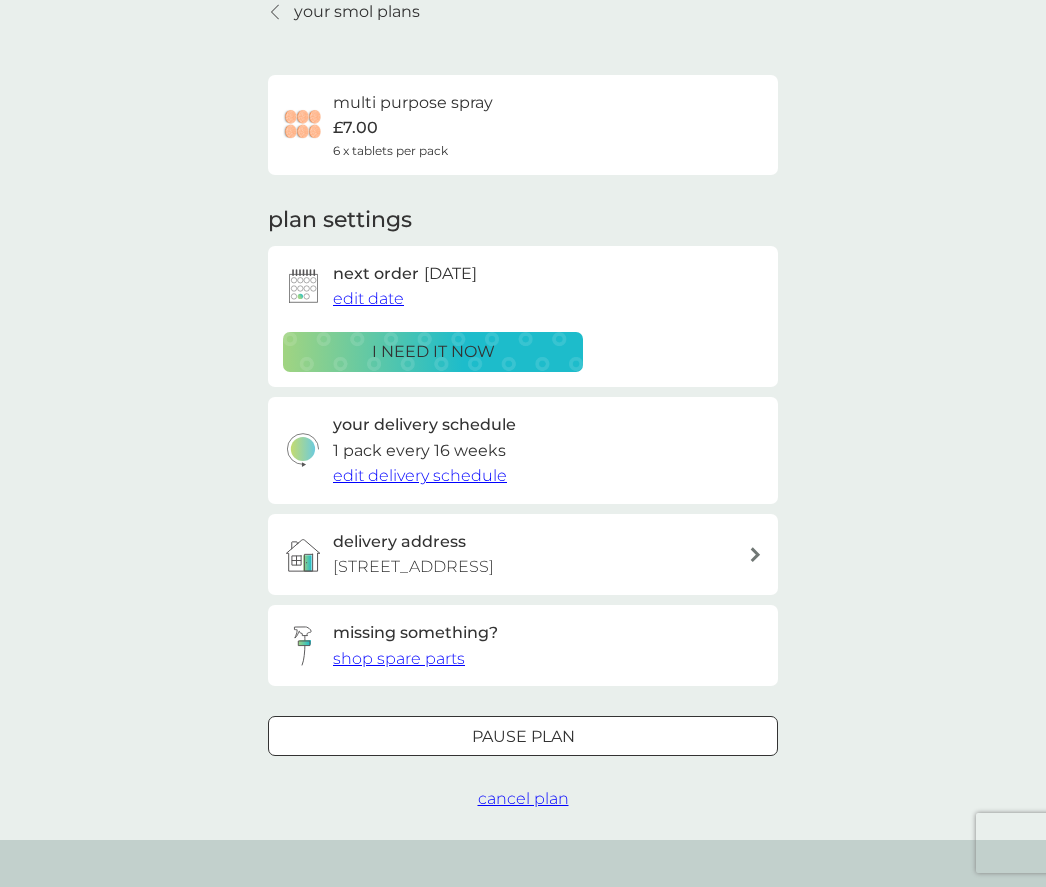 scroll, scrollTop: 0, scrollLeft: 0, axis: both 